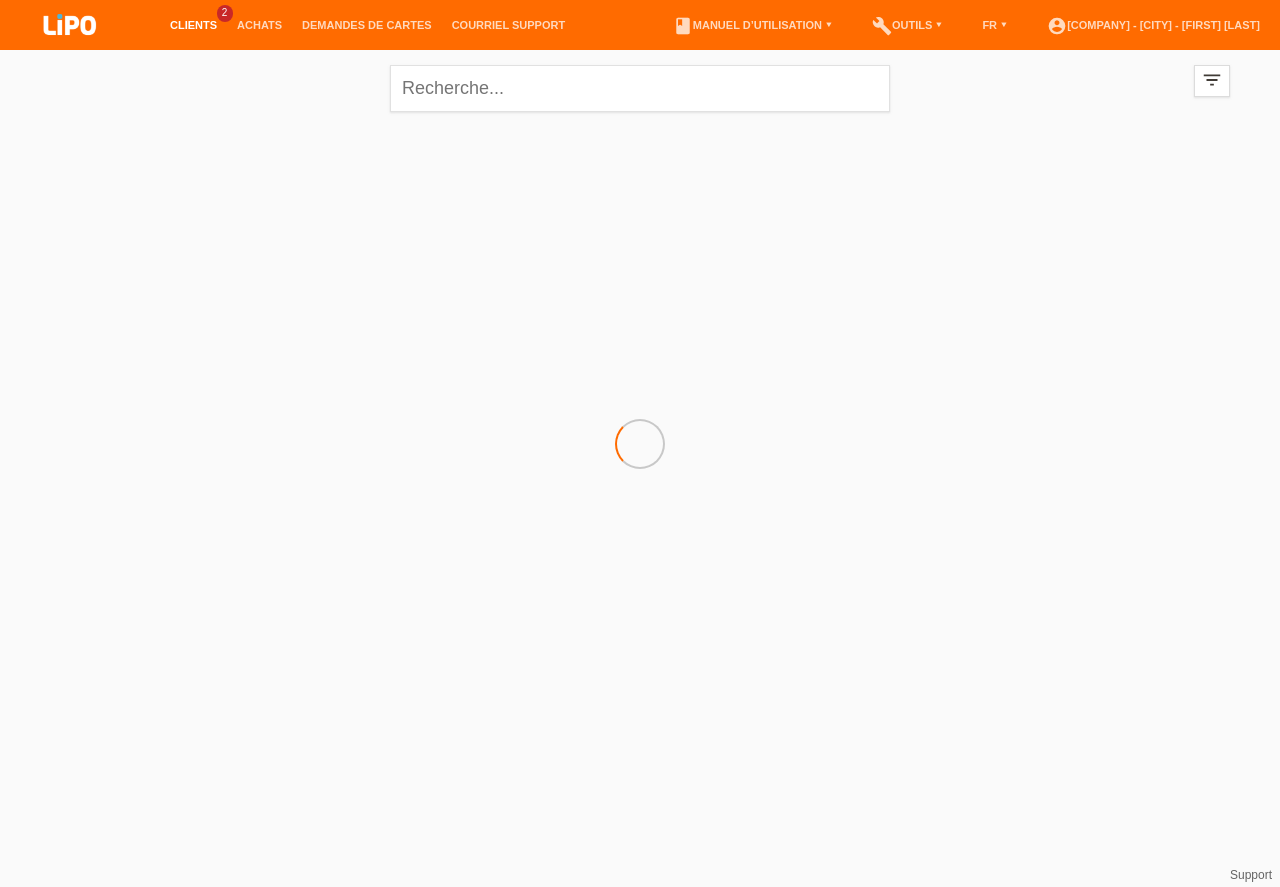 scroll, scrollTop: 0, scrollLeft: 0, axis: both 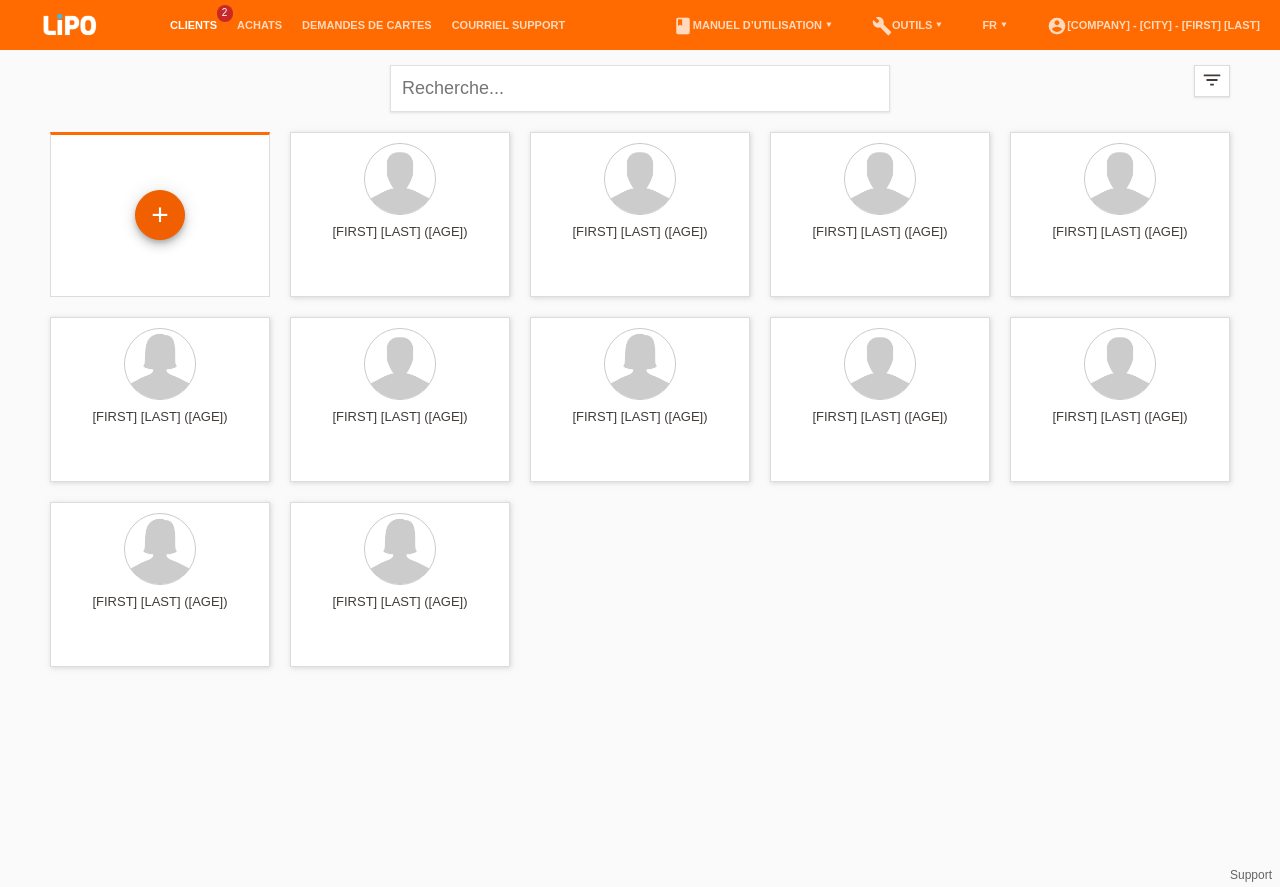 click on "+" at bounding box center [160, 215] 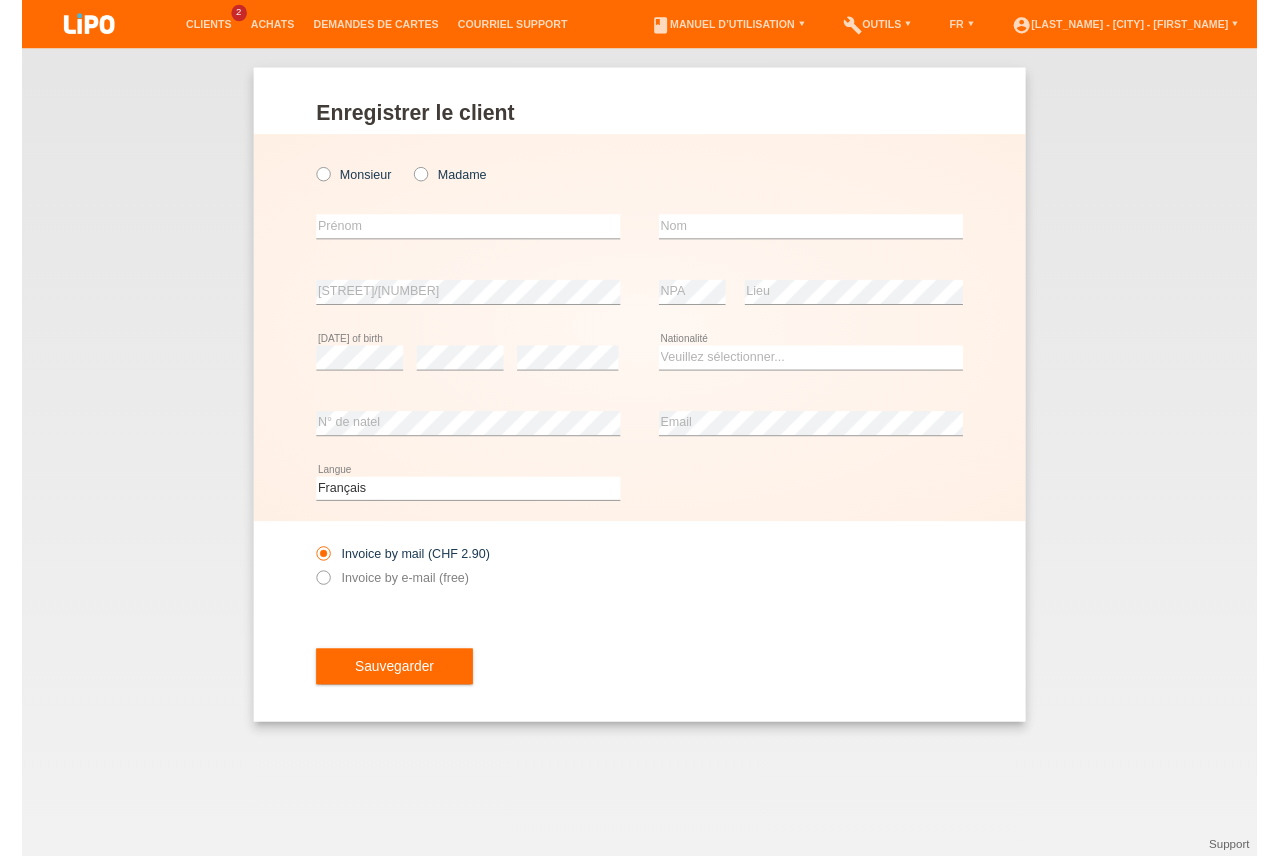 scroll, scrollTop: 0, scrollLeft: 0, axis: both 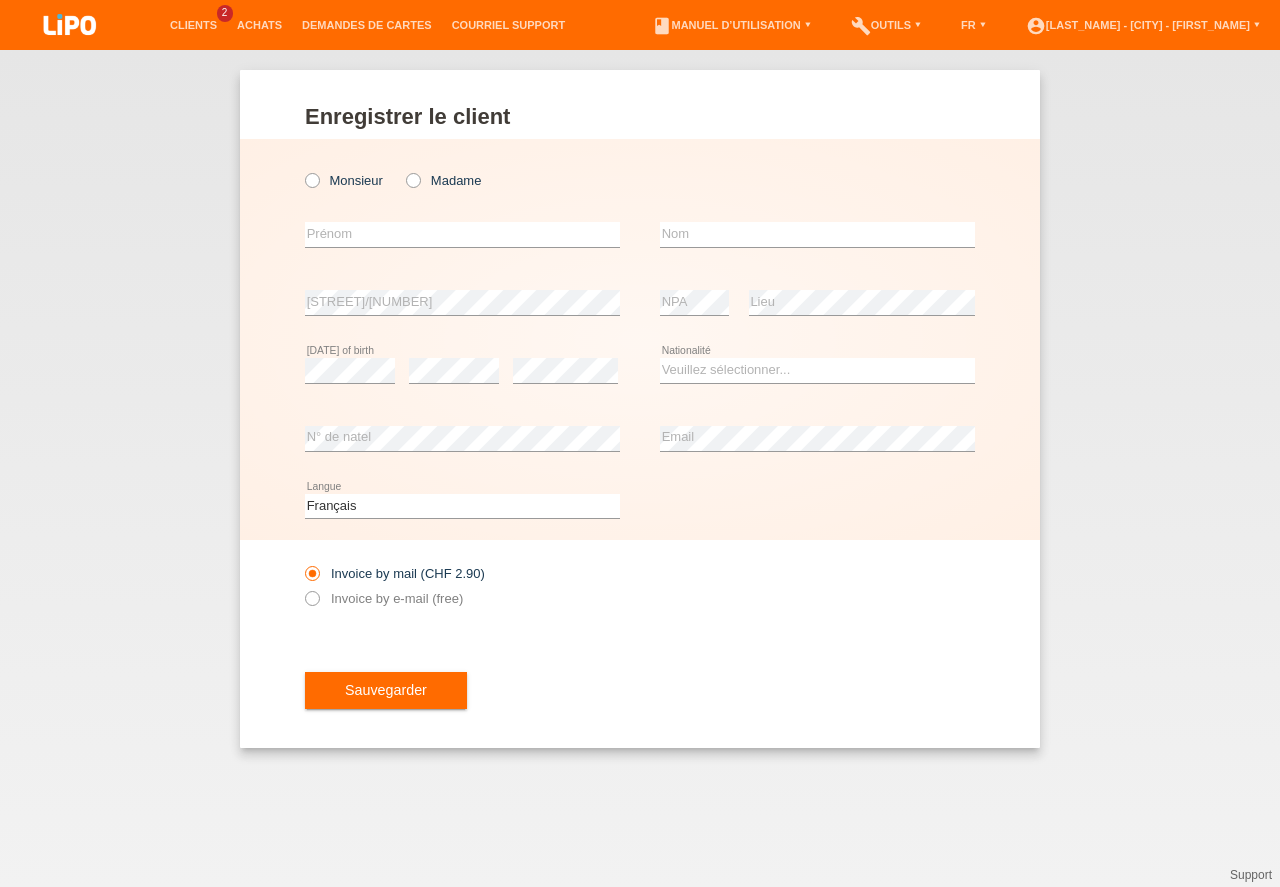 click at bounding box center (403, 170) 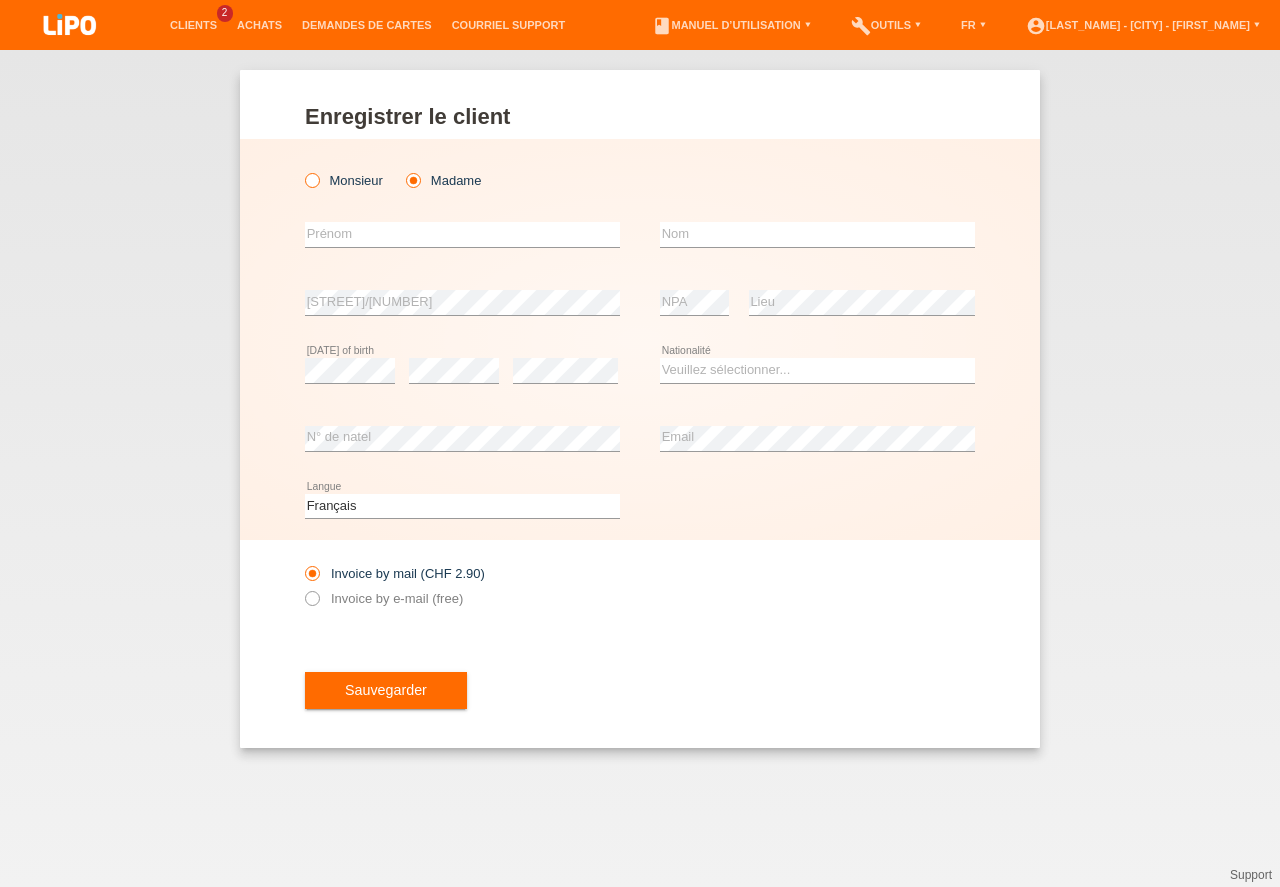 click at bounding box center (302, 170) 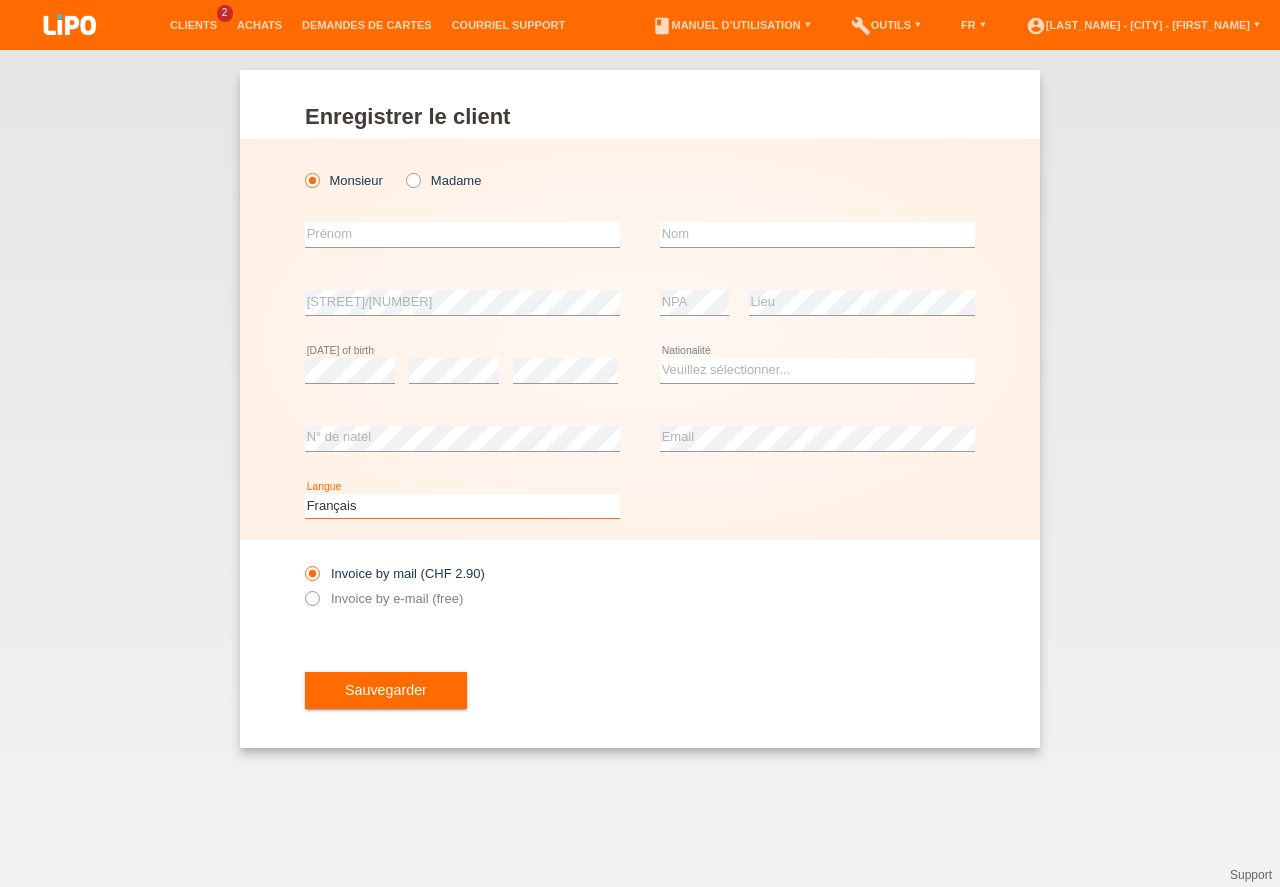 drag, startPoint x: 331, startPoint y: 501, endPoint x: 344, endPoint y: 508, distance: 14.764823 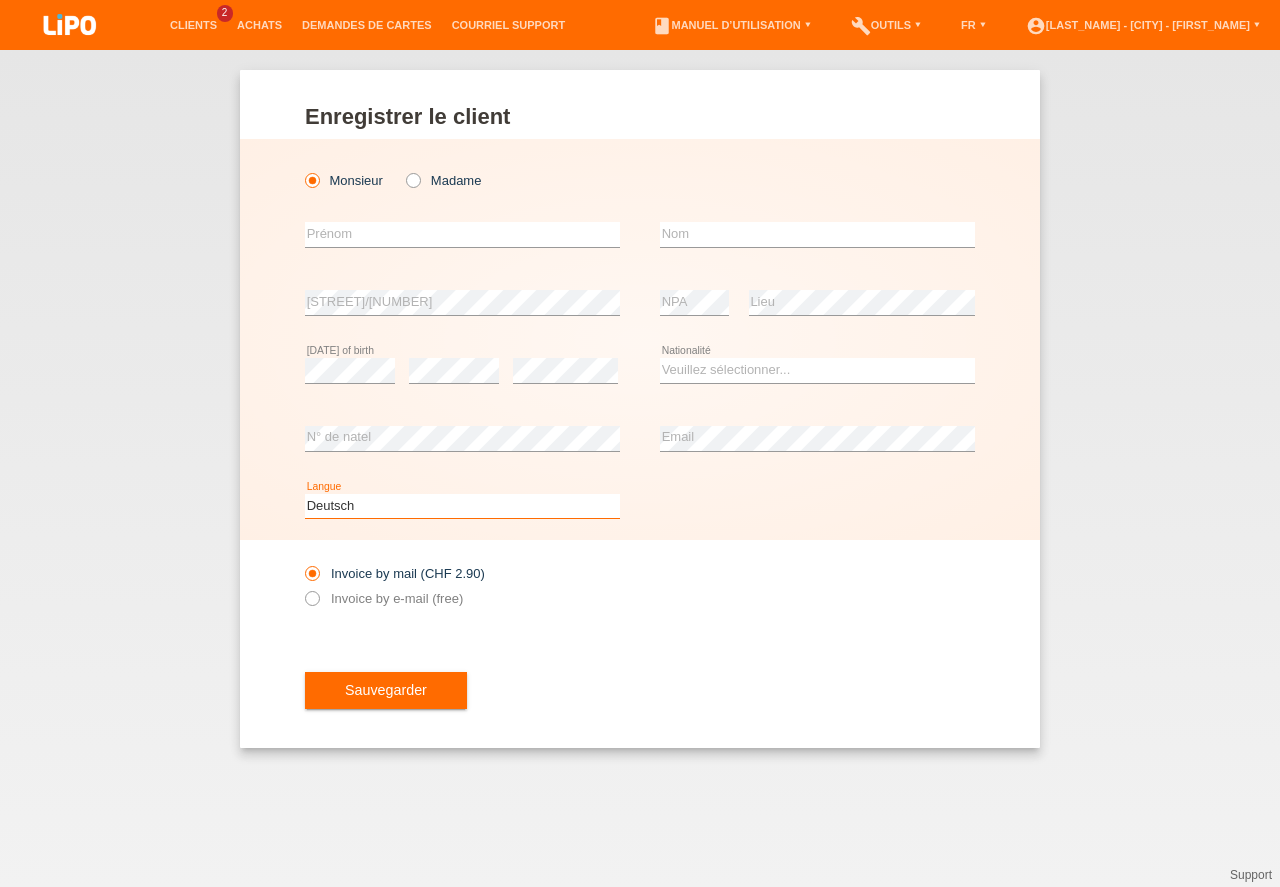 click on "Deutsch" at bounding box center [0, 0] 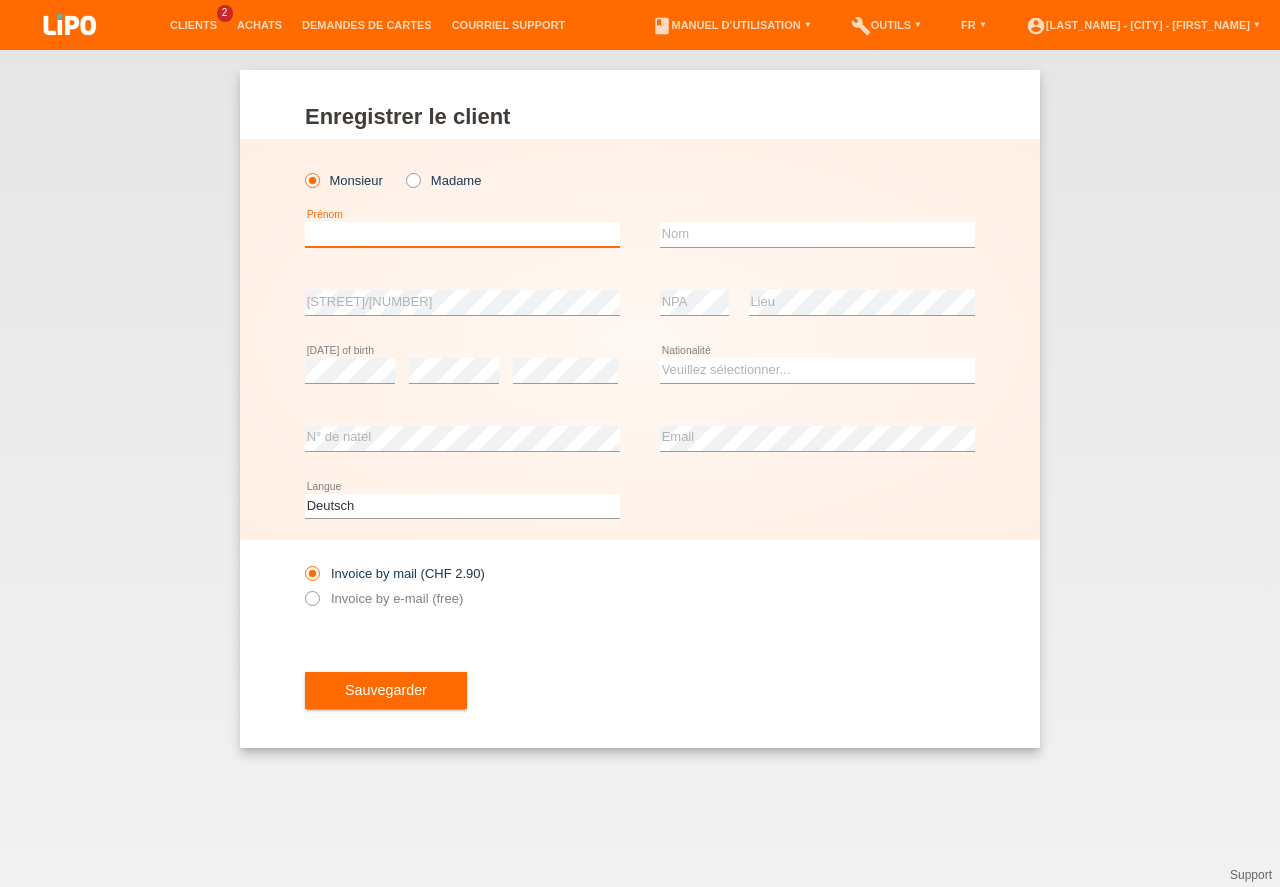 click at bounding box center (462, 234) 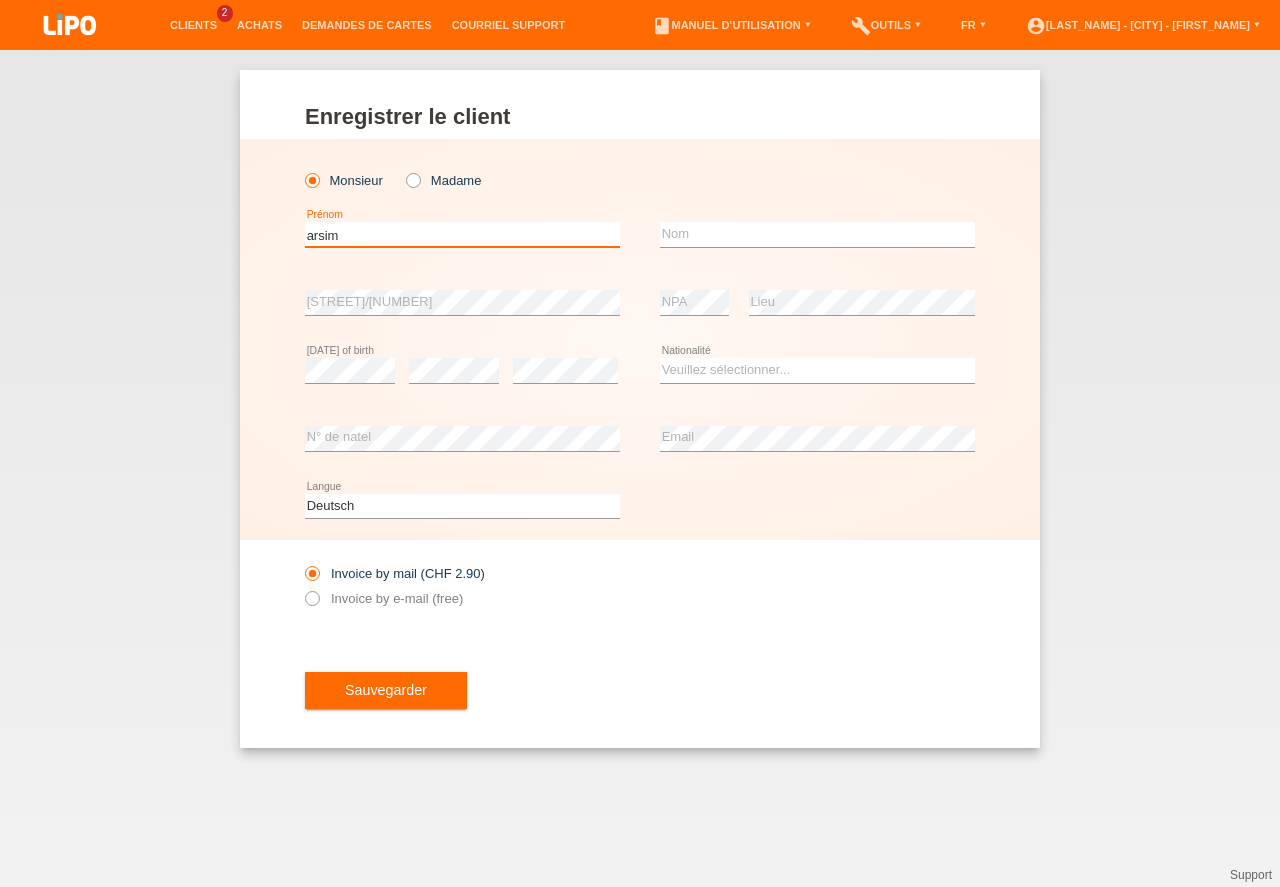 type on "arsim" 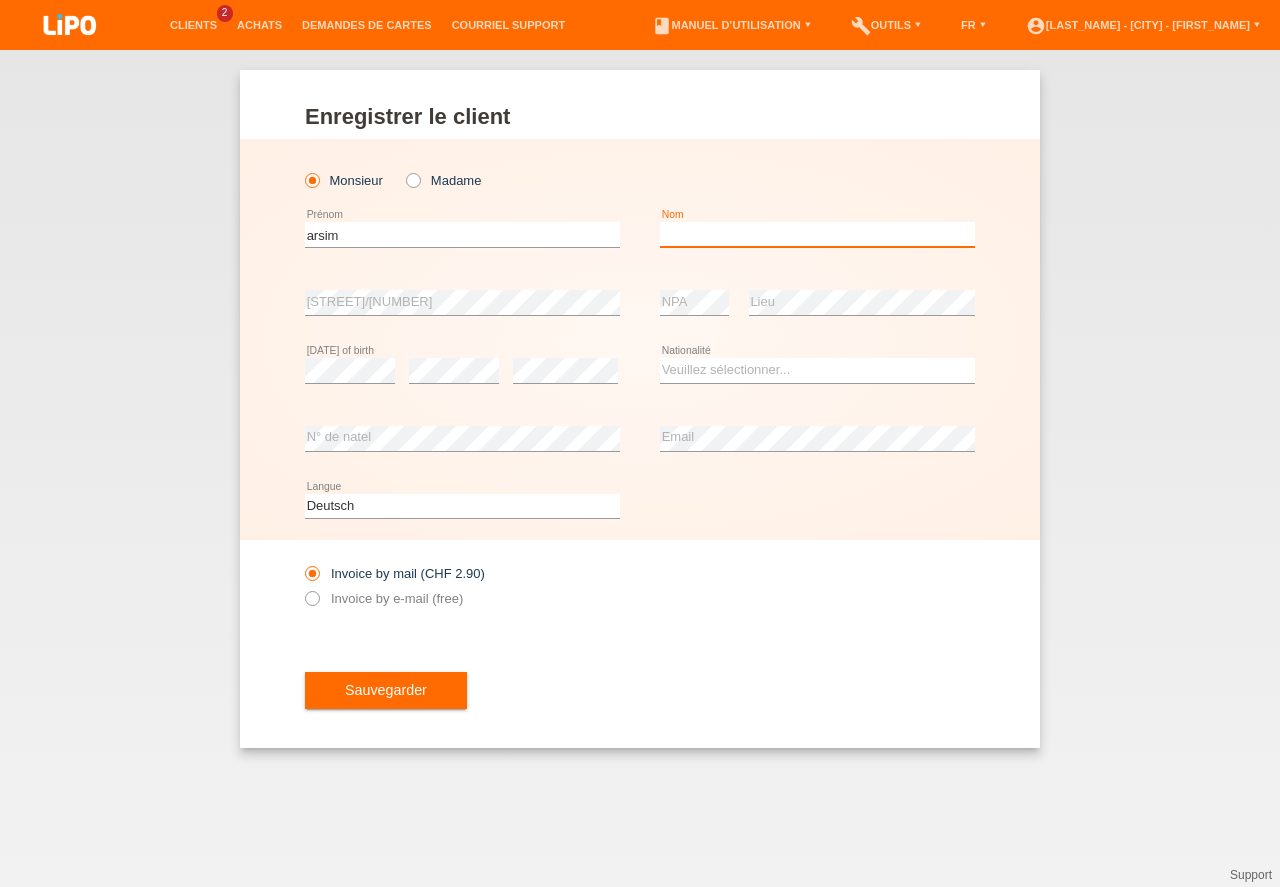 click at bounding box center (817, 234) 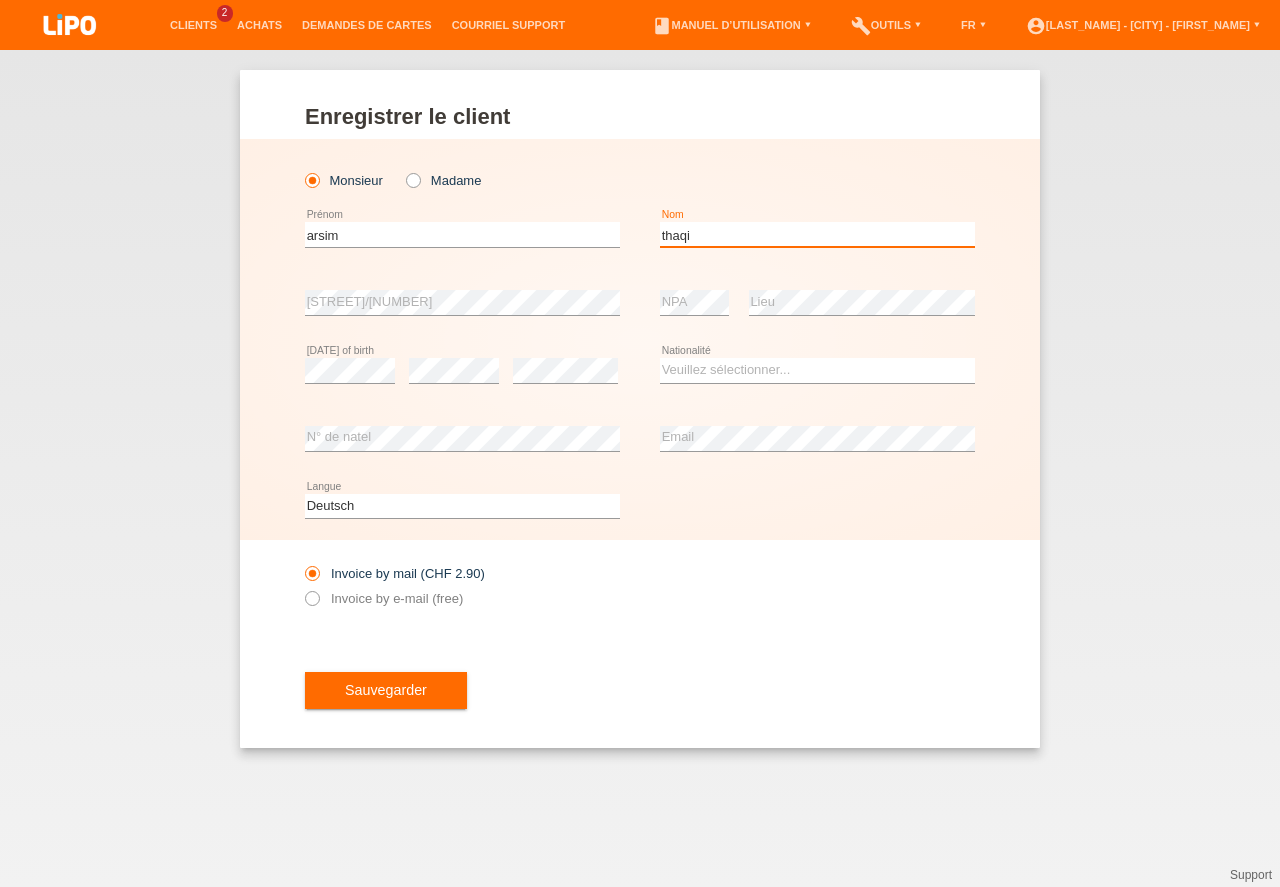 type on "thaqi" 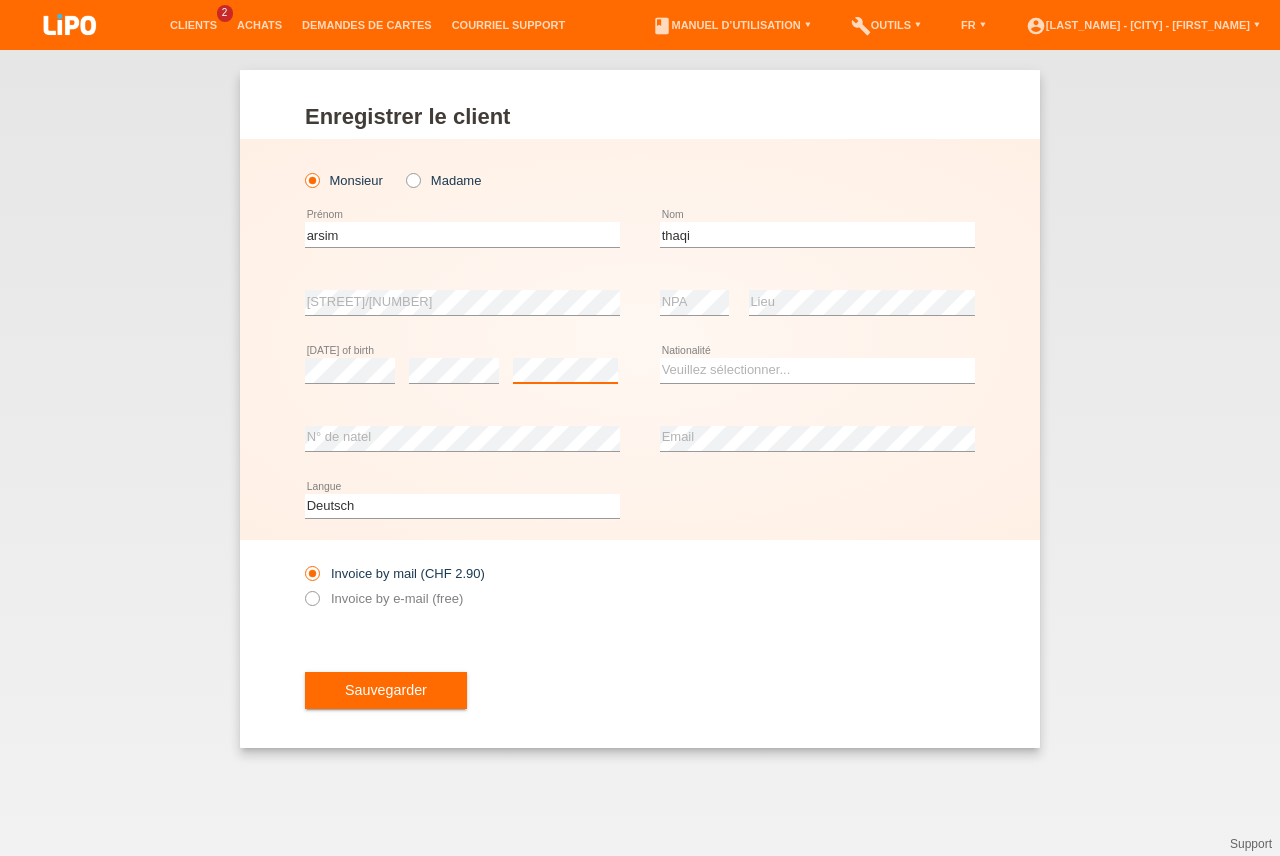 scroll, scrollTop: 0, scrollLeft: 0, axis: both 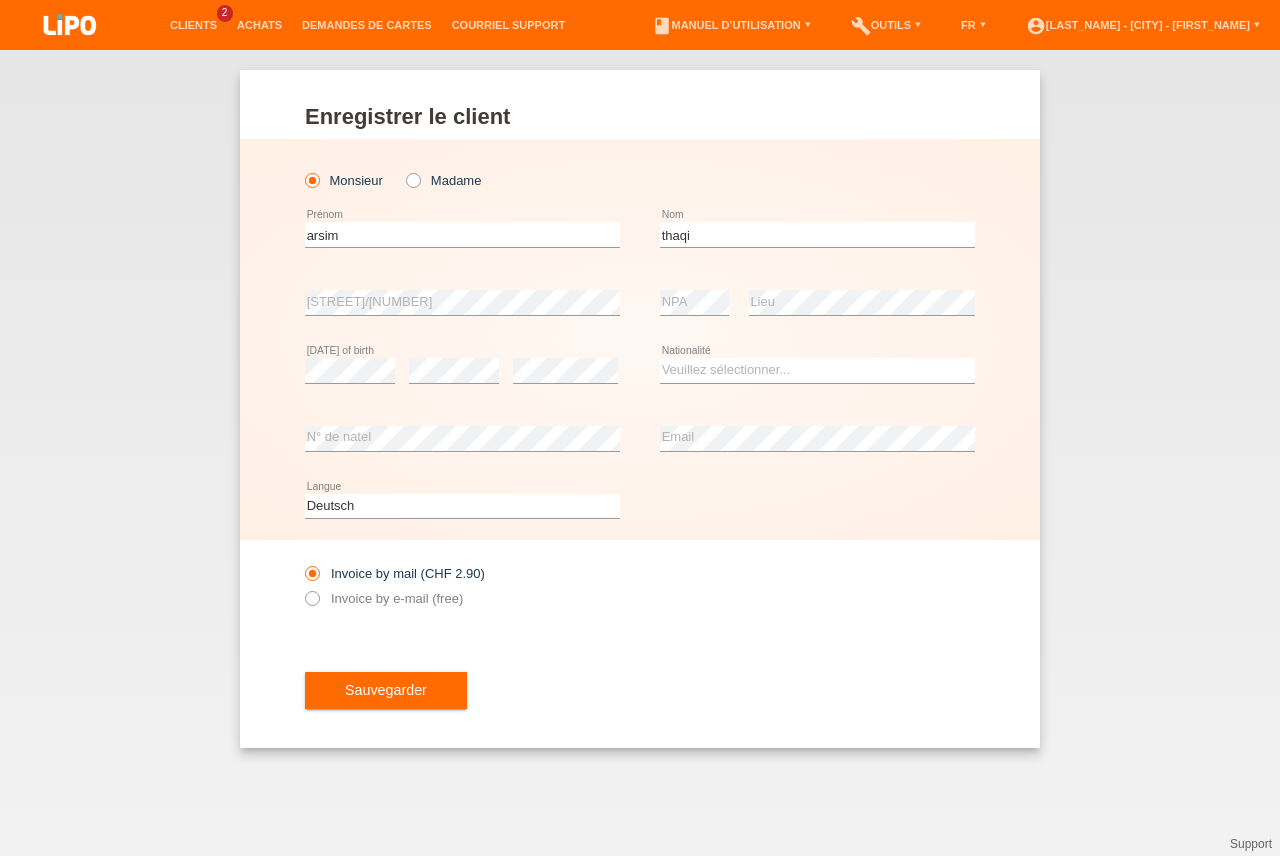 click on "Veuillez sélectionner...
Suisse
Allemagne
Autriche
Liechtenstein
------------
Afghanistan
Afrique du Sud
Åland
Albanie
Algérie Allemagne" at bounding box center (817, 371) 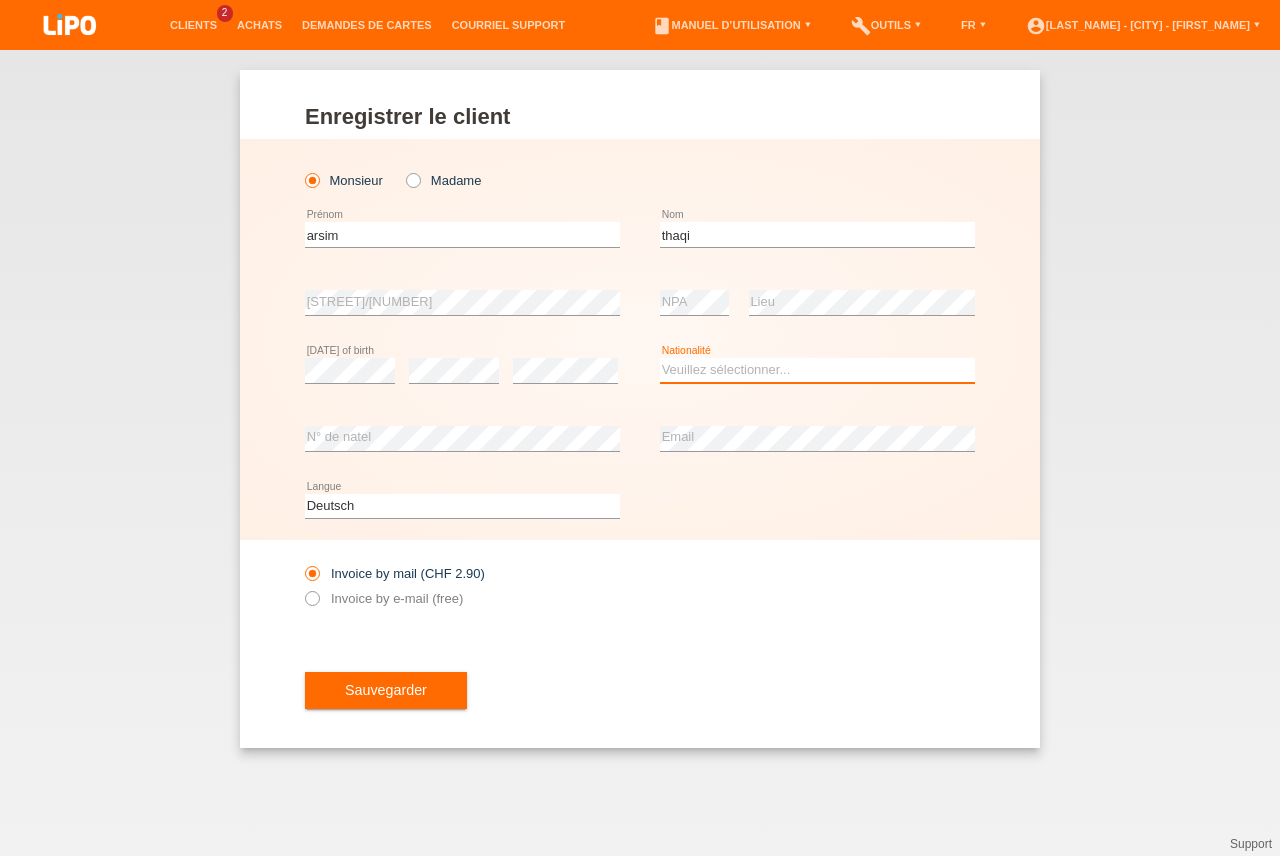 click on "Veuillez sélectionner...
Suisse
Allemagne
Autriche
Liechtenstein
------------
Afghanistan
Afrique du Sud
Åland
Albanie
Algérie Allemagne Andorre Angola Anguilla Antarctique Antigua-et-Barbuda Argentine" at bounding box center (817, 370) 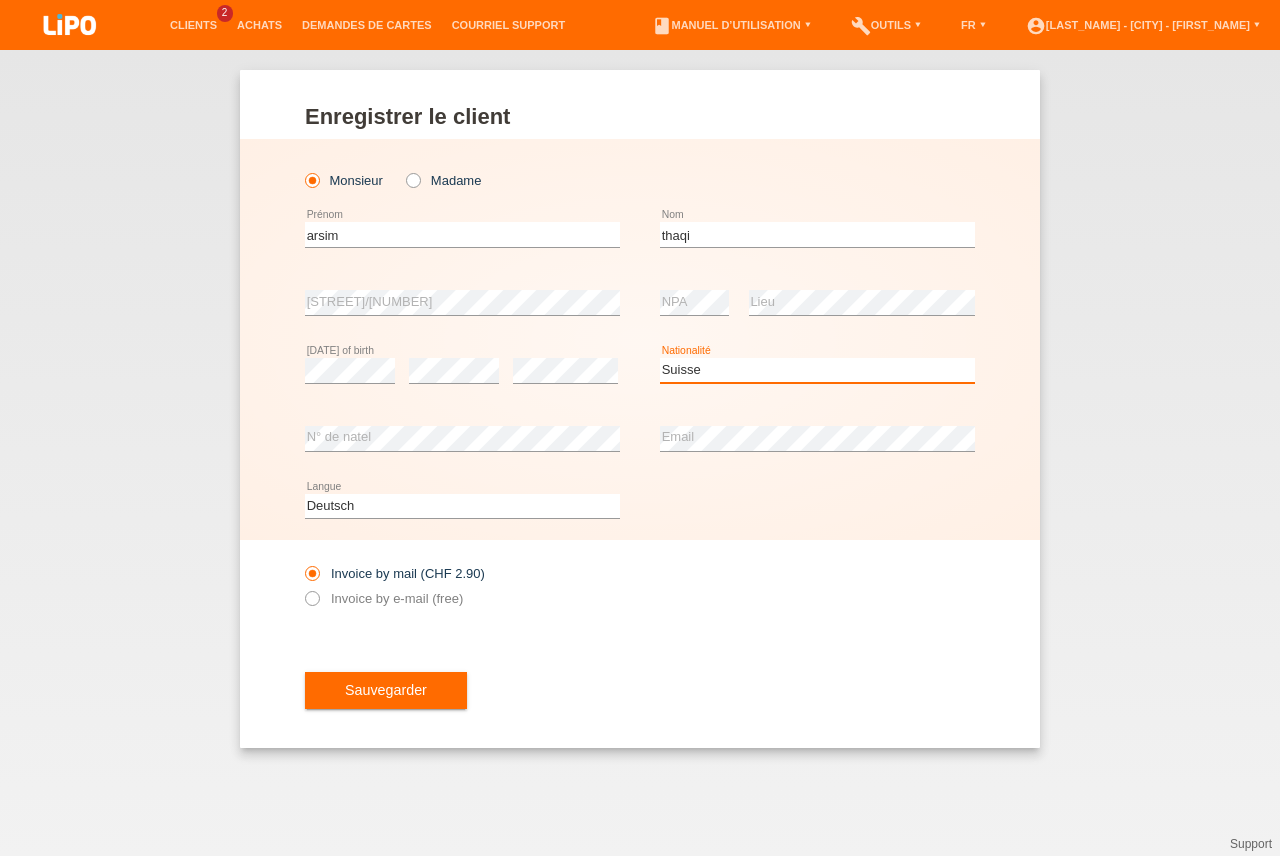 click on "Suisse" at bounding box center [0, 0] 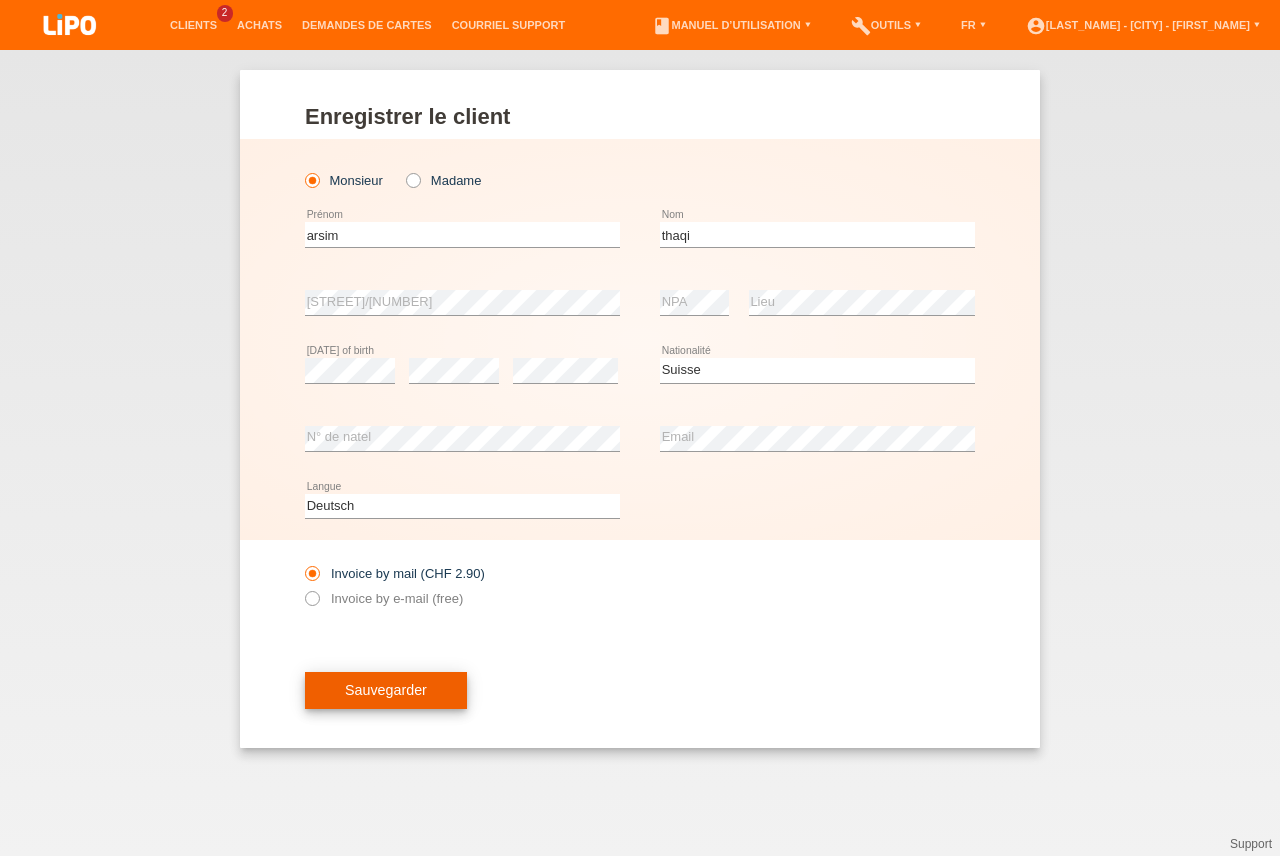 click on "Sauvegarder" at bounding box center (386, 691) 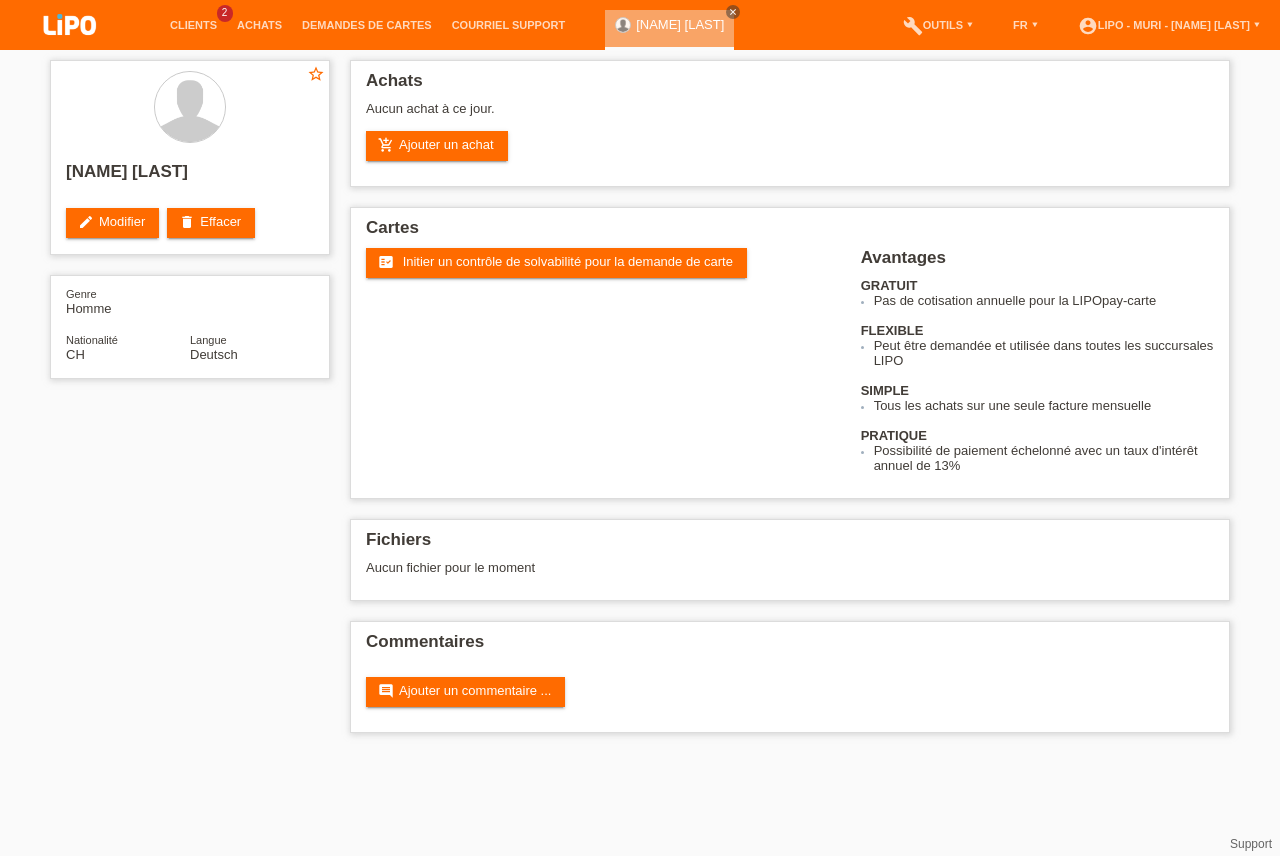 scroll, scrollTop: 0, scrollLeft: 0, axis: both 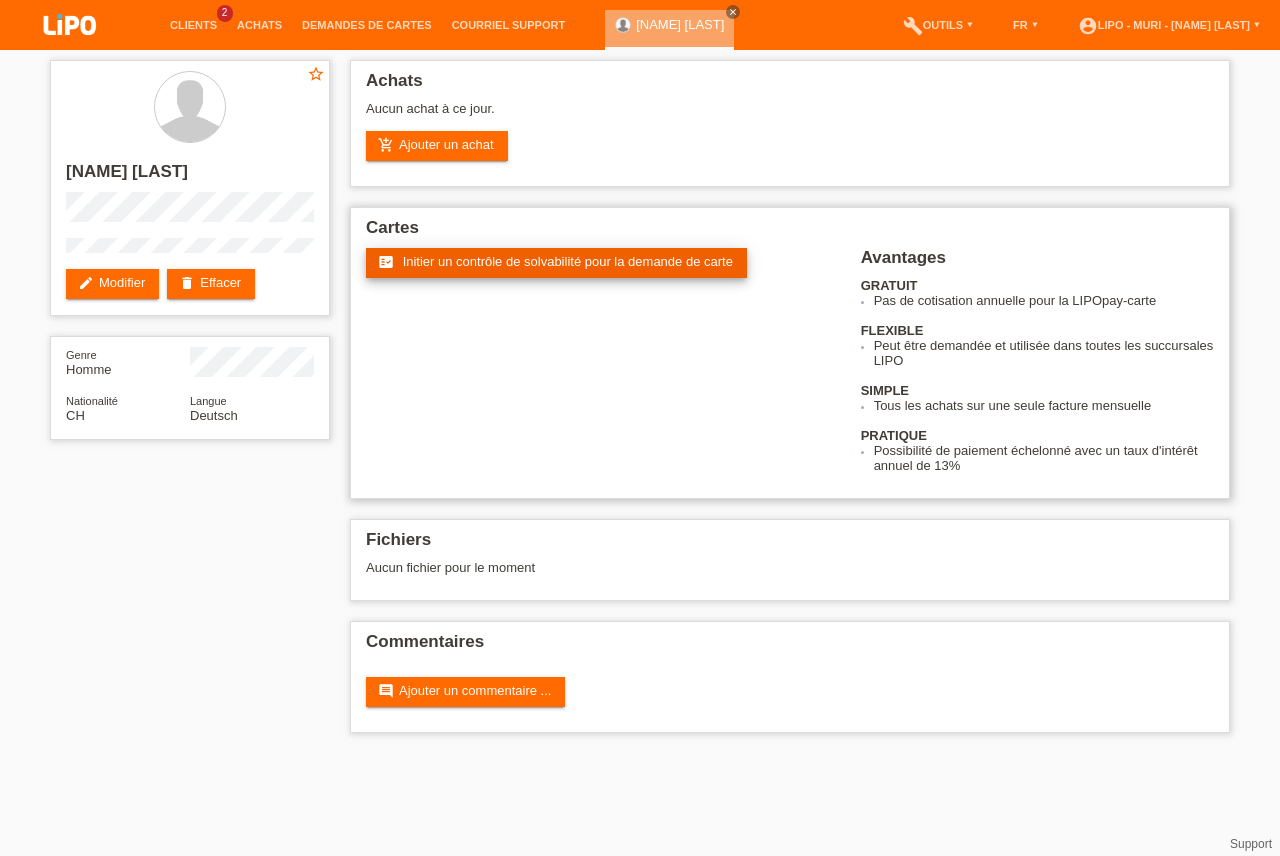 click on "Initier un contrôle de solvabilité pour la demande de carte" at bounding box center (568, 261) 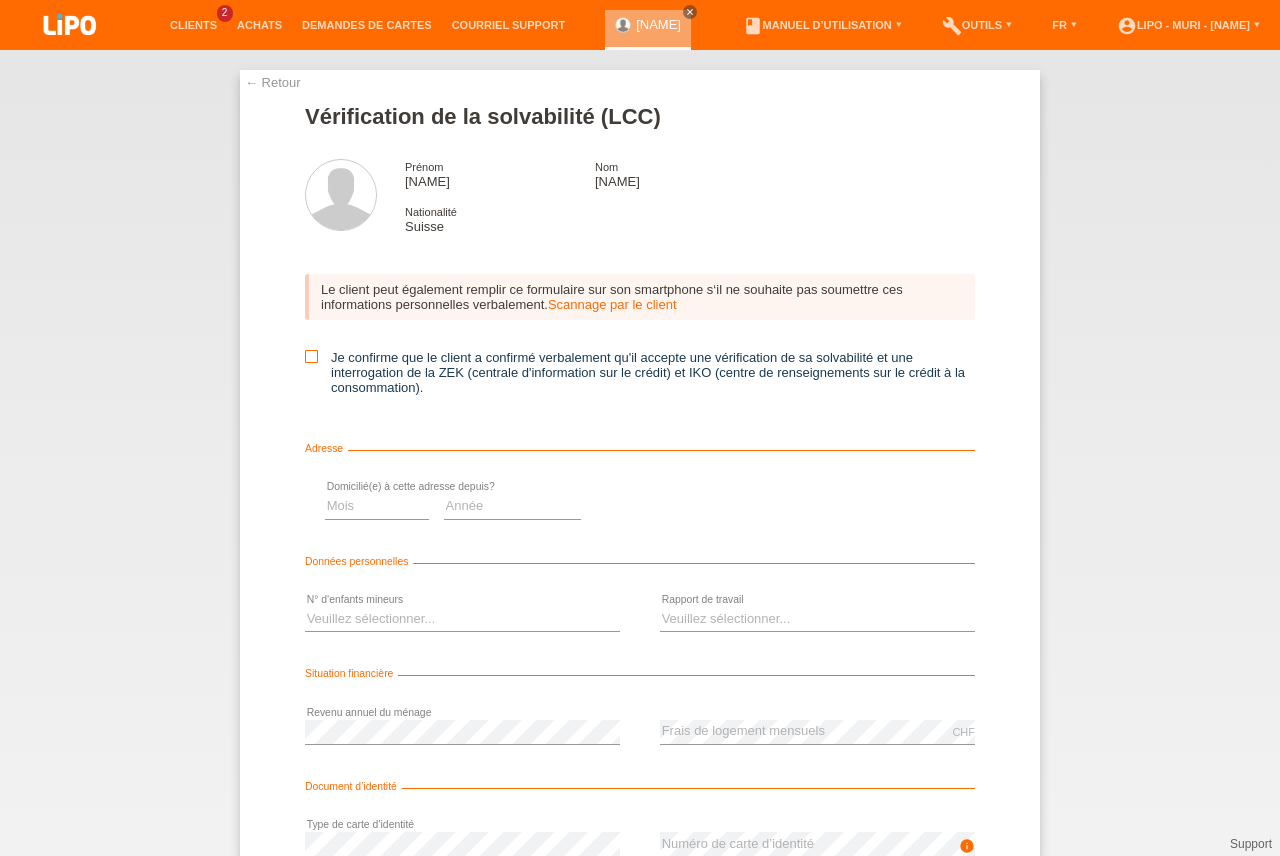 scroll, scrollTop: 0, scrollLeft: 0, axis: both 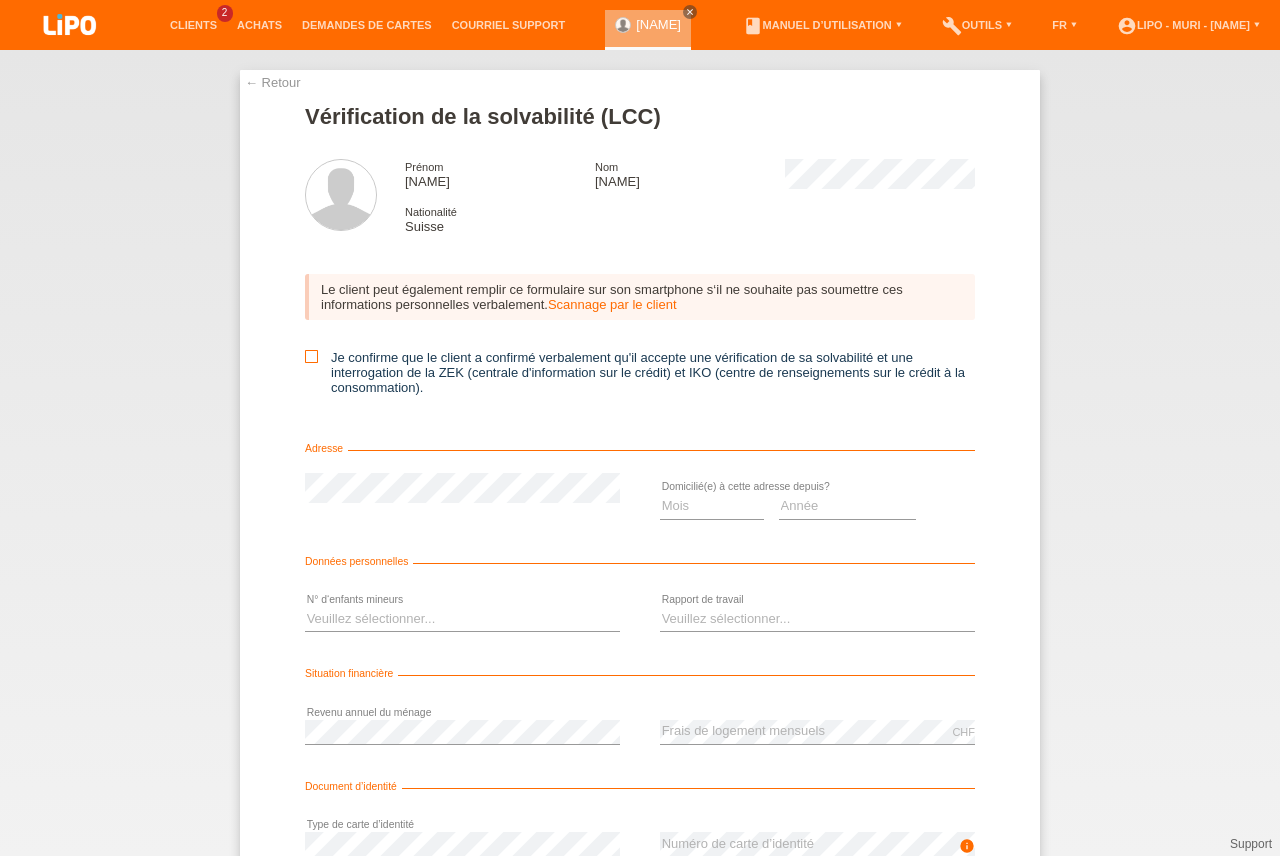 click at bounding box center [311, 356] 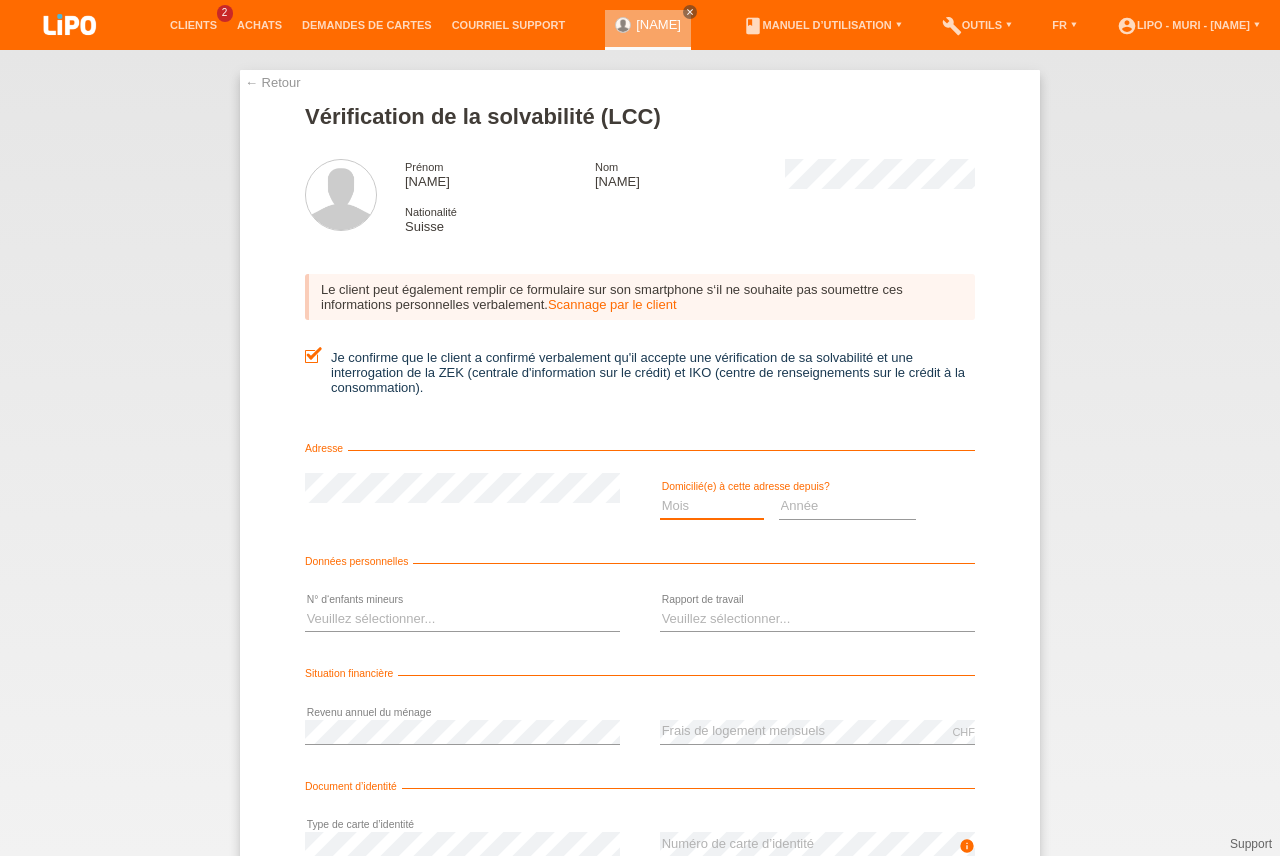 click on "Mois
01
02
03
04
05
06
07
08
09
10" at bounding box center [712, 506] 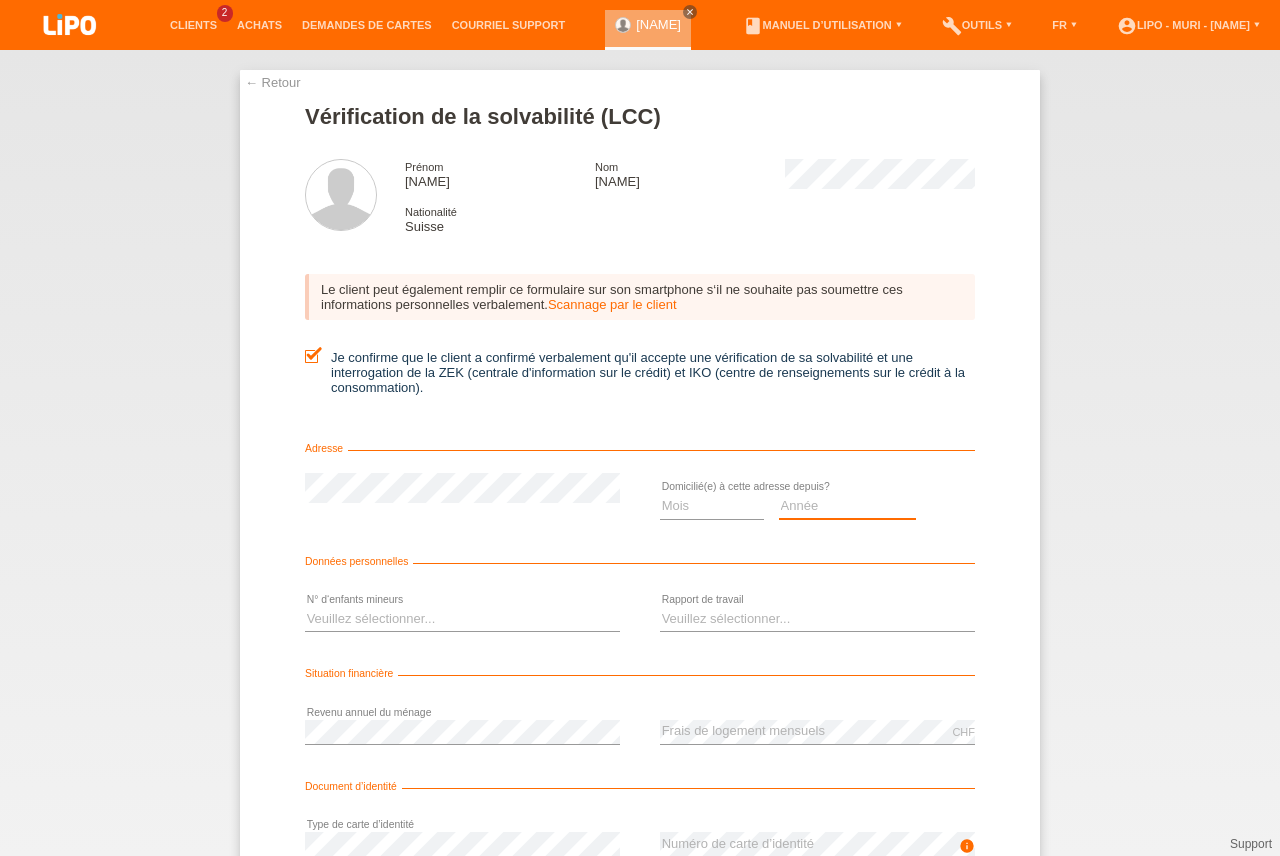 click on "Année
2025
2024
2023
2022
2021
2020
2019
2018
2017
2016 2015 2014 2013 2012 2011 2010 2009 2008 2007 2006 2005 2004 2003" at bounding box center [848, 506] 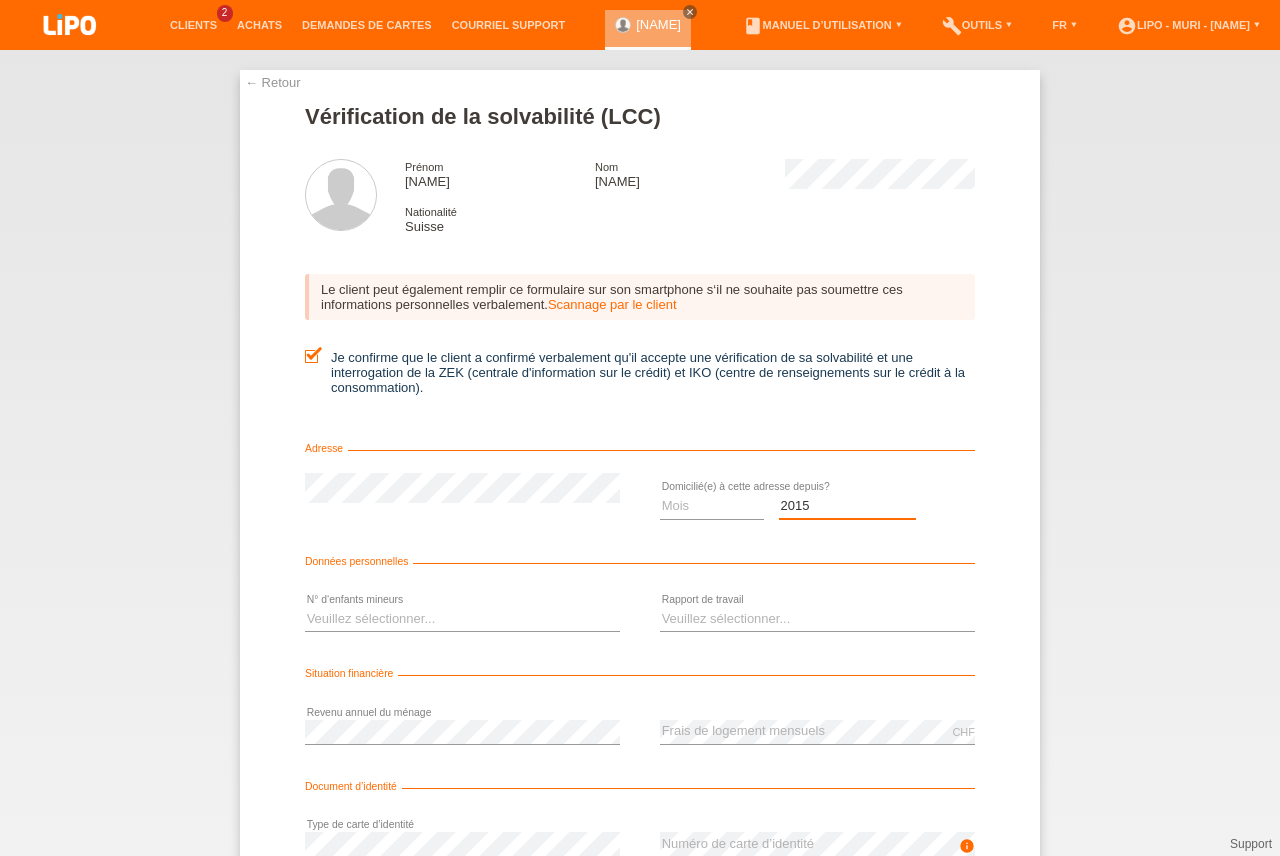 click on "2015" at bounding box center [0, 0] 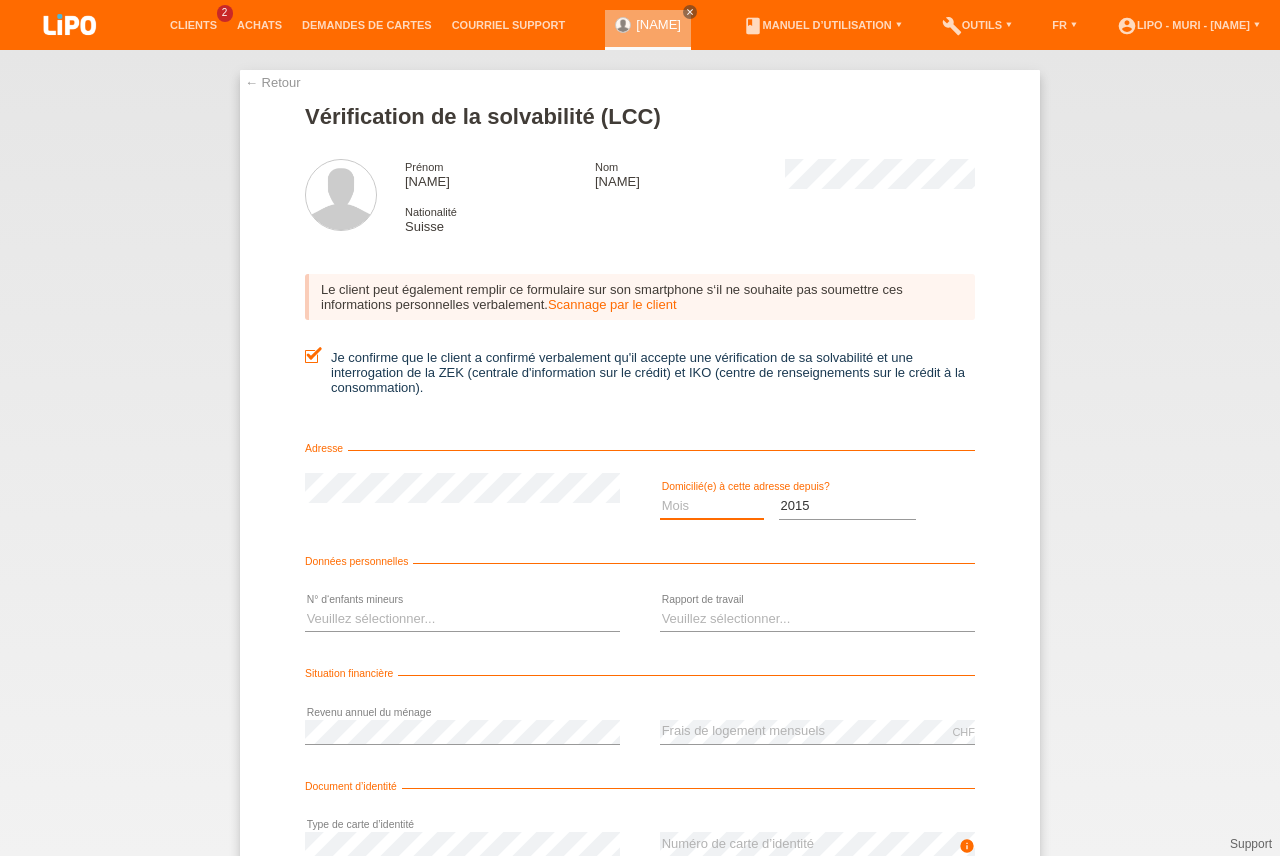 click on "Mois
01
02
03
04
05
06
07
08
09
10" at bounding box center (712, 506) 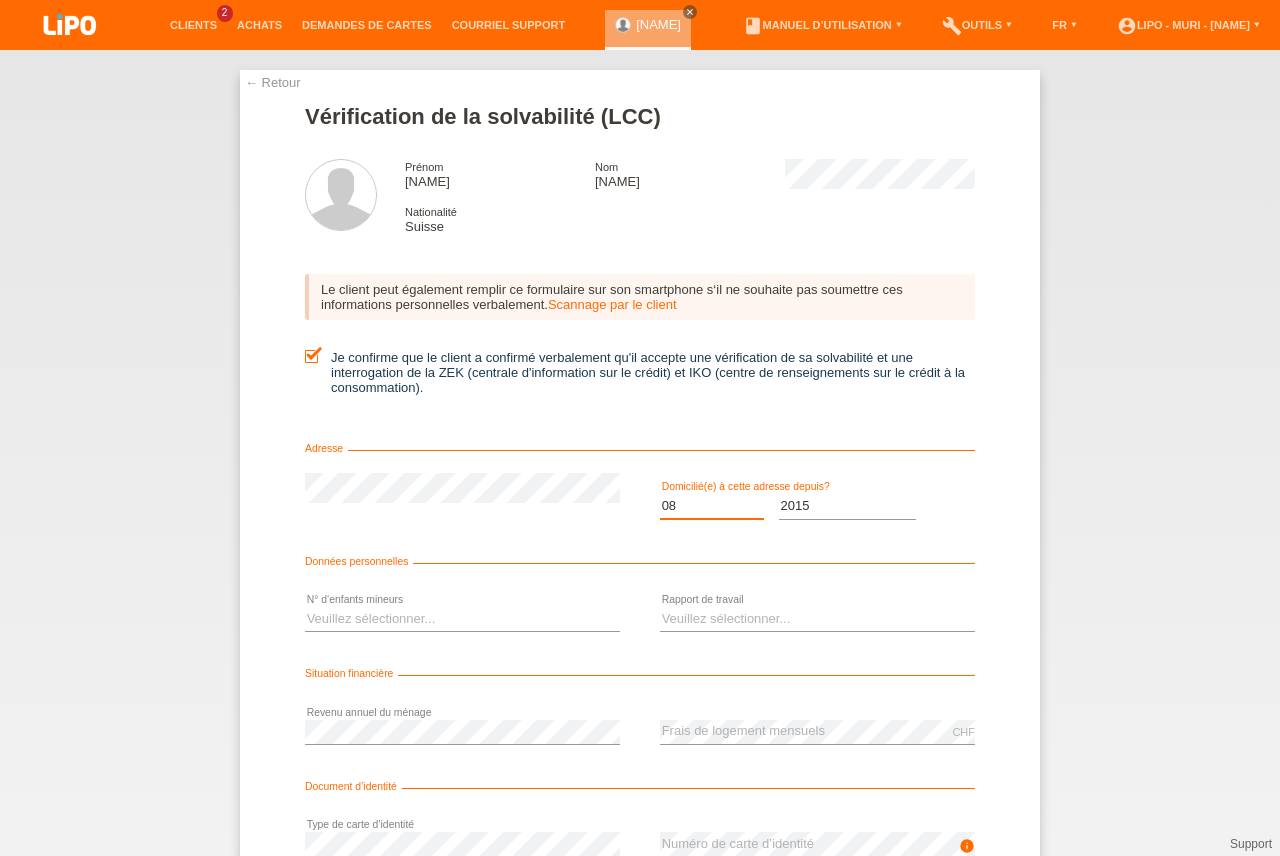 click on "08" at bounding box center (0, 0) 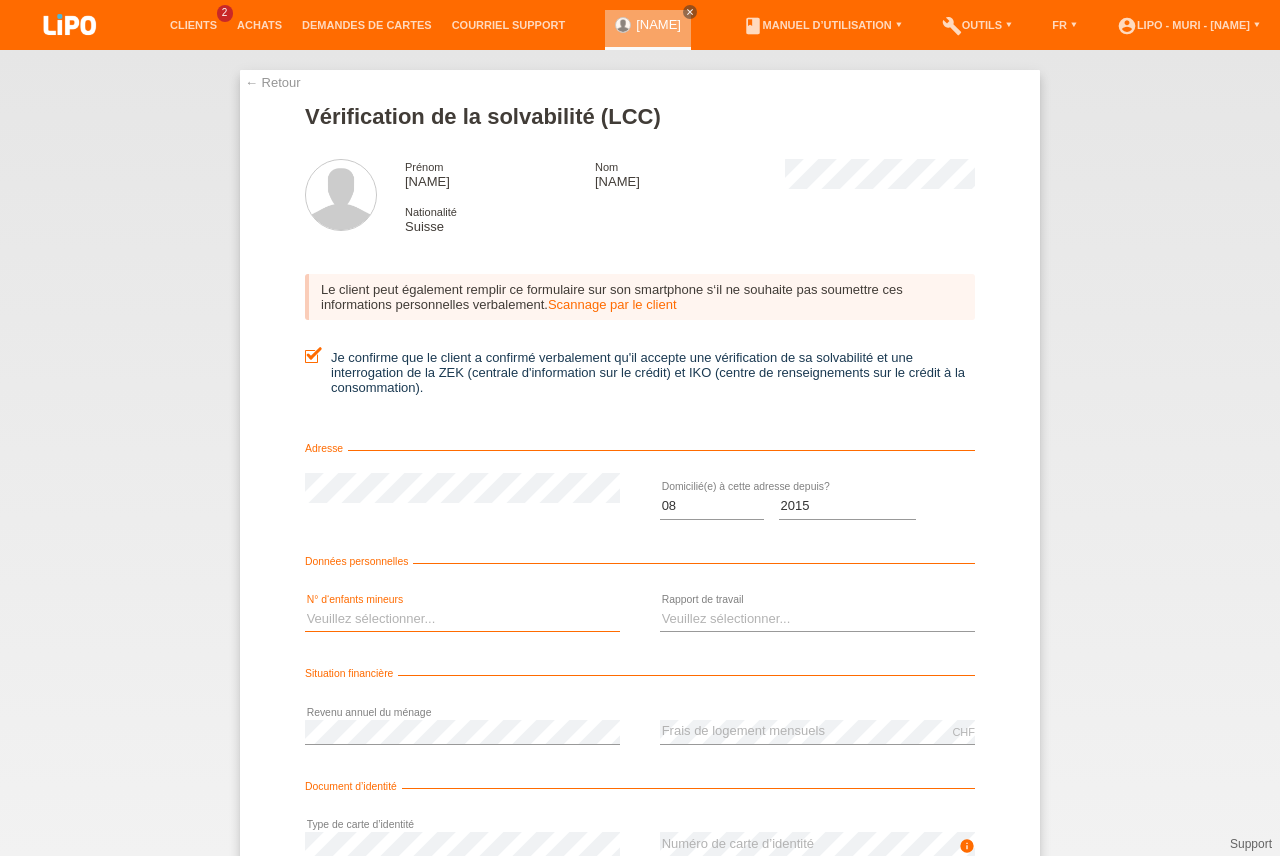 click on "Veuillez sélectionner...
0
1
2
3
4
5
6
7
8
9" at bounding box center [462, 619] 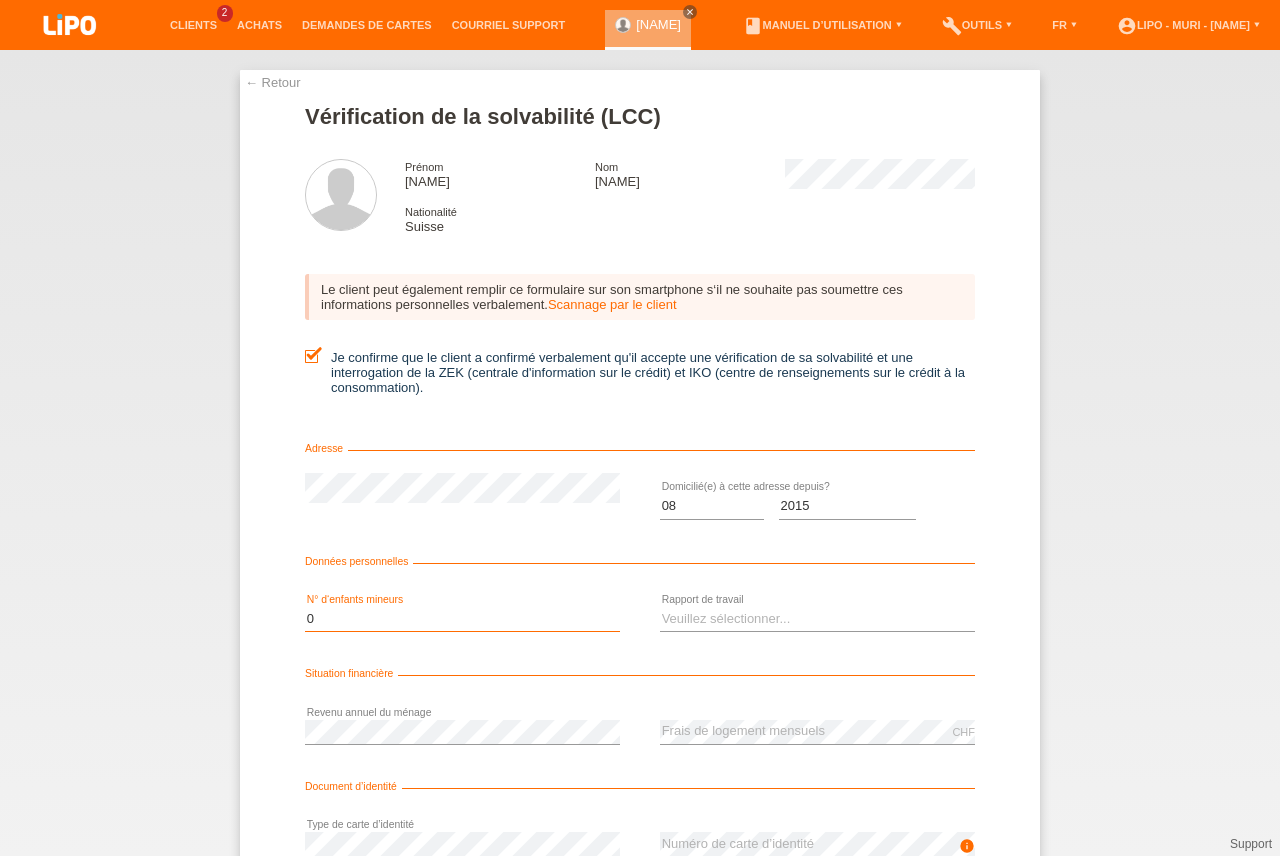 click on "0" at bounding box center [0, 0] 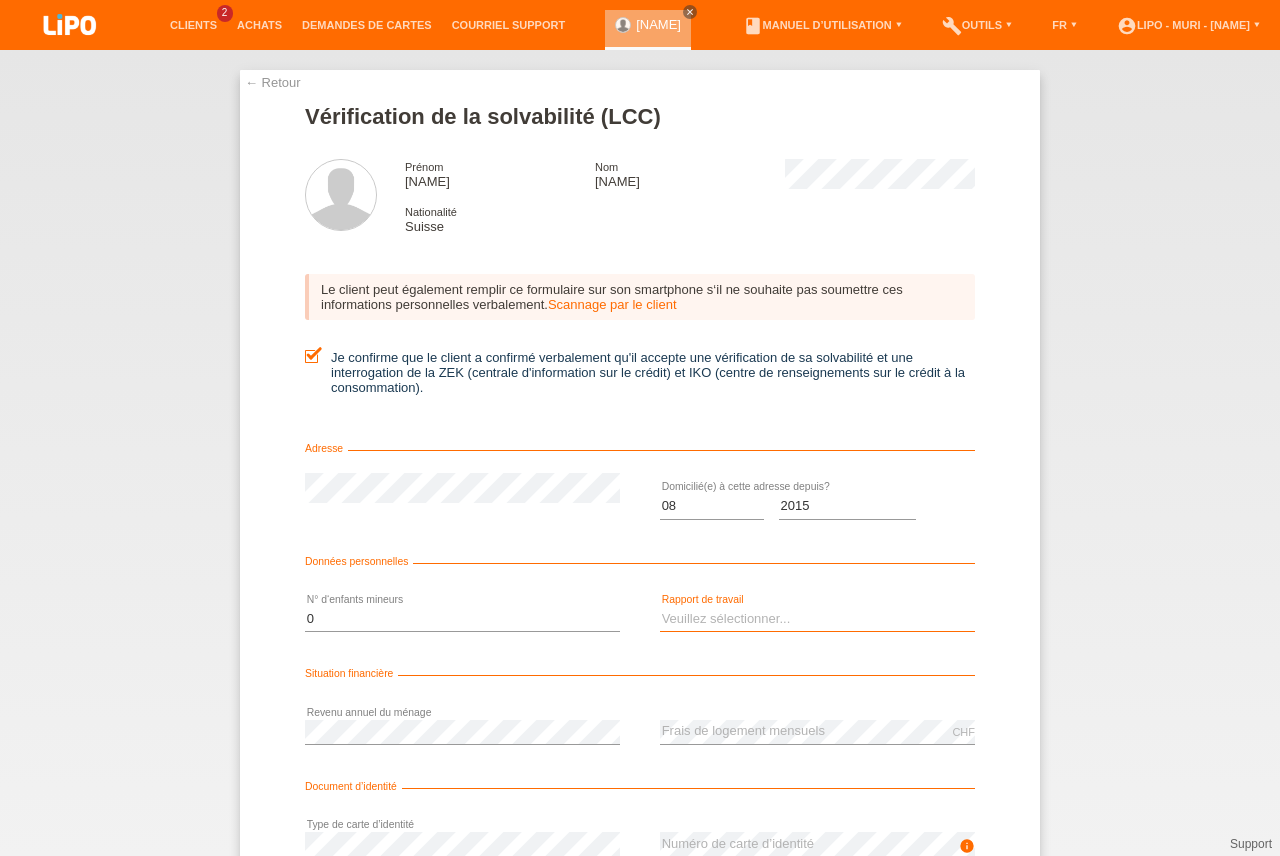click on "Veuillez sélectionner...
A durée indéterminée
A durée déterminée
Apprenti/étudiant
Retraité(e)
Sans activité lucrative
Femme/homme au foyer
Indépendant(e)" at bounding box center (817, 619) 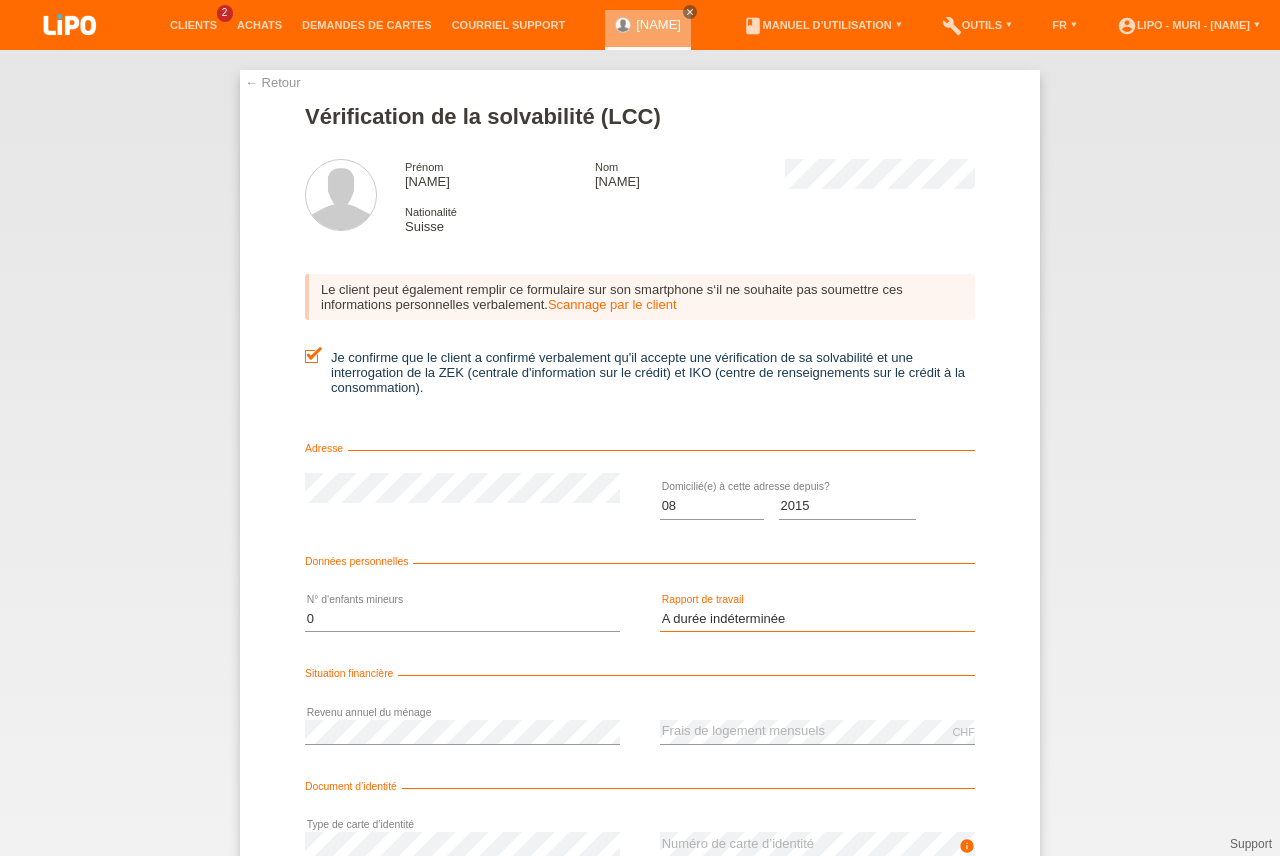 click on "A durée indéterminée" at bounding box center [0, 0] 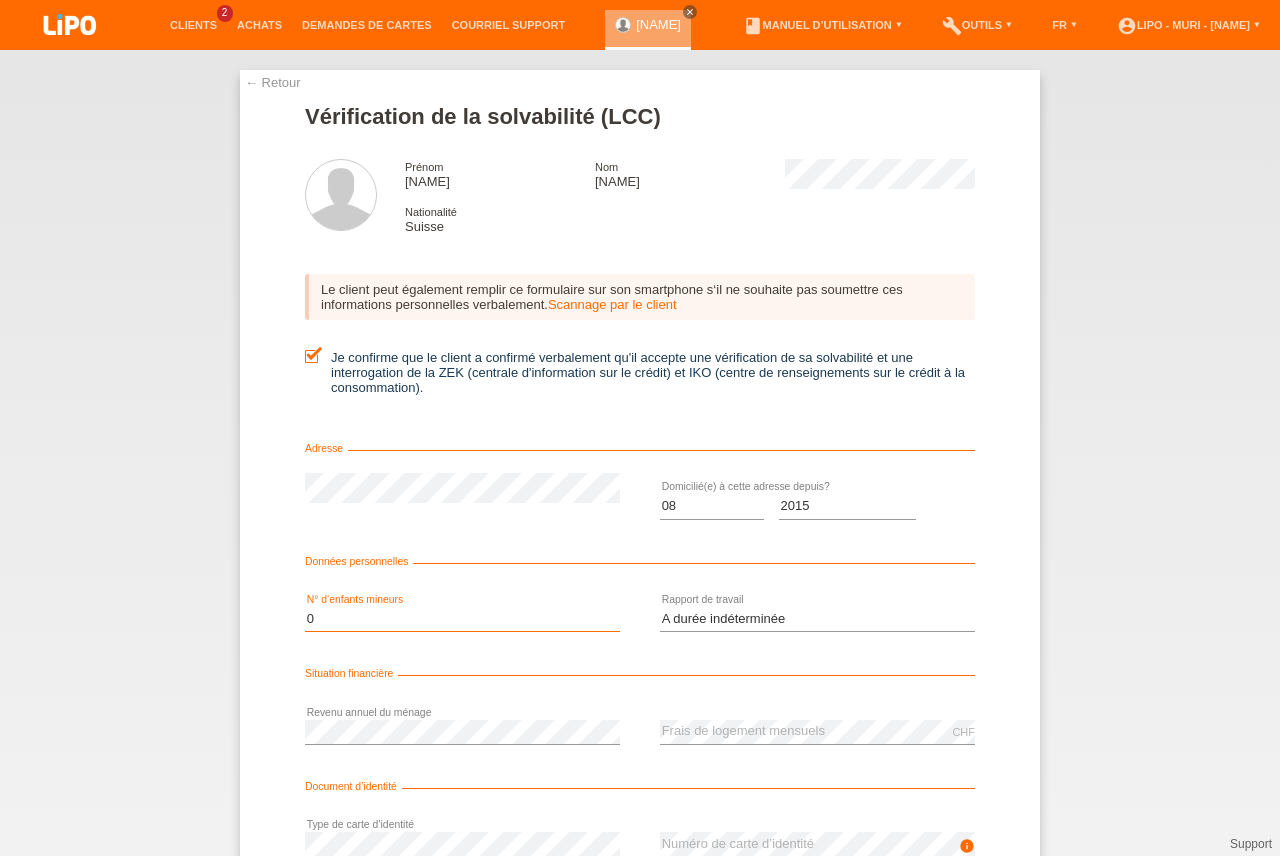 click on "Veuillez sélectionner...
0
1
2
3
4
5
6
7
8
9" at bounding box center [462, 619] 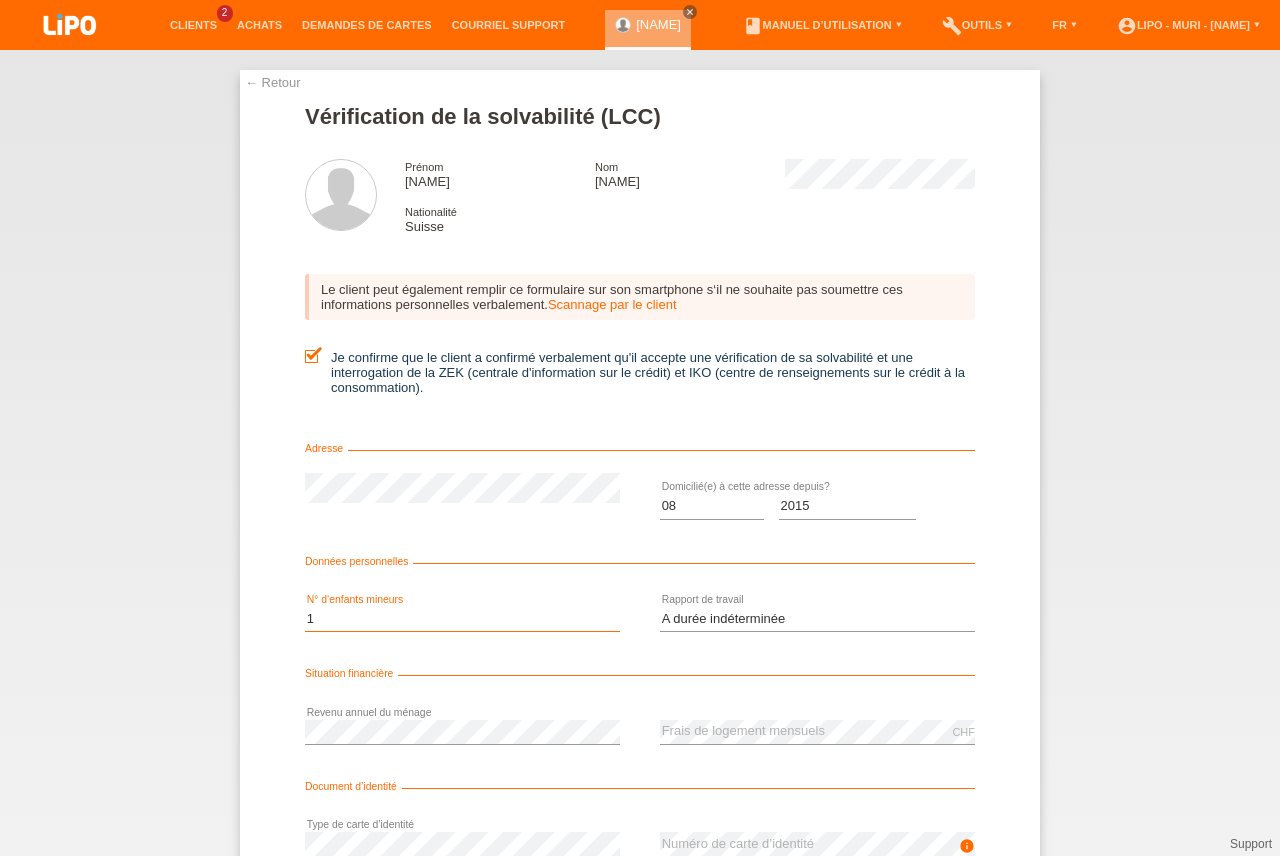 click on "1" at bounding box center [0, 0] 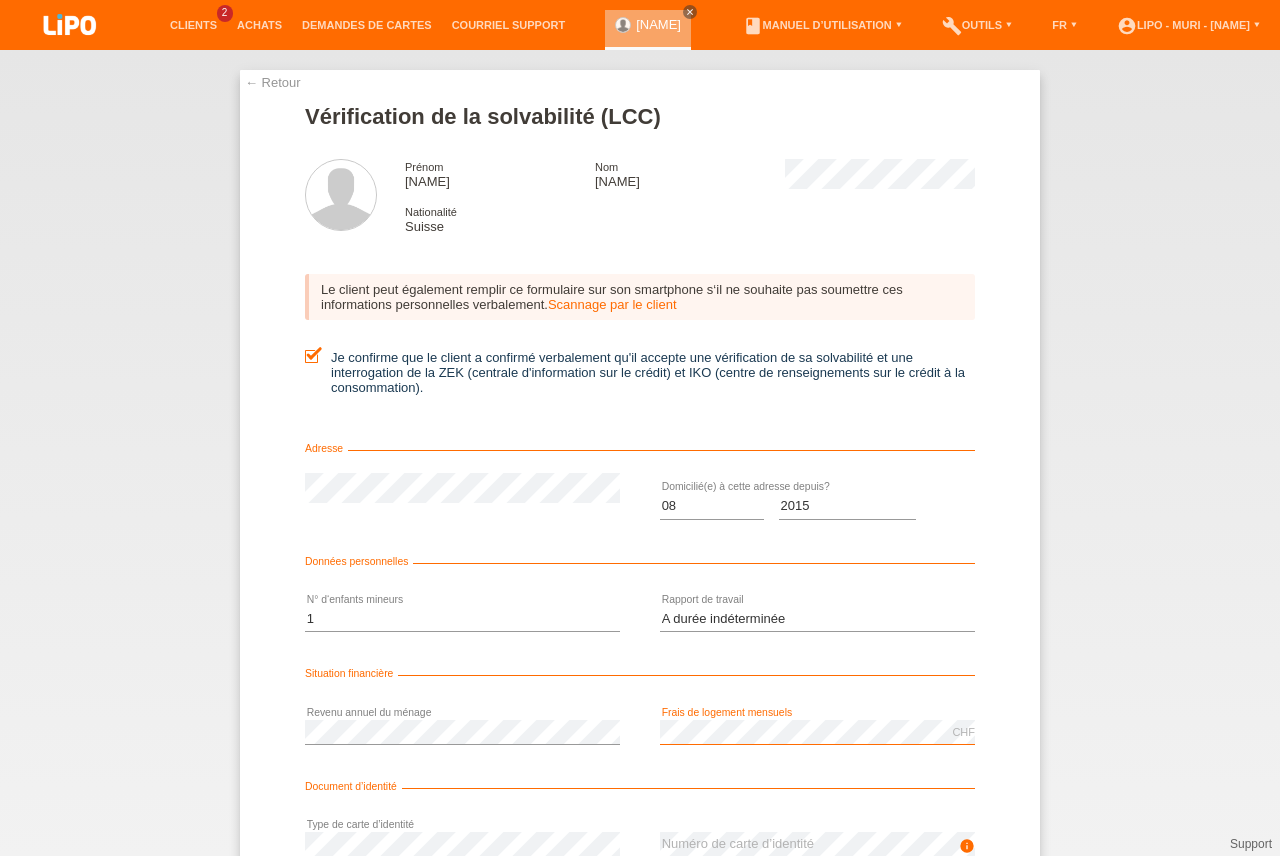 scroll, scrollTop: 163, scrollLeft: 0, axis: vertical 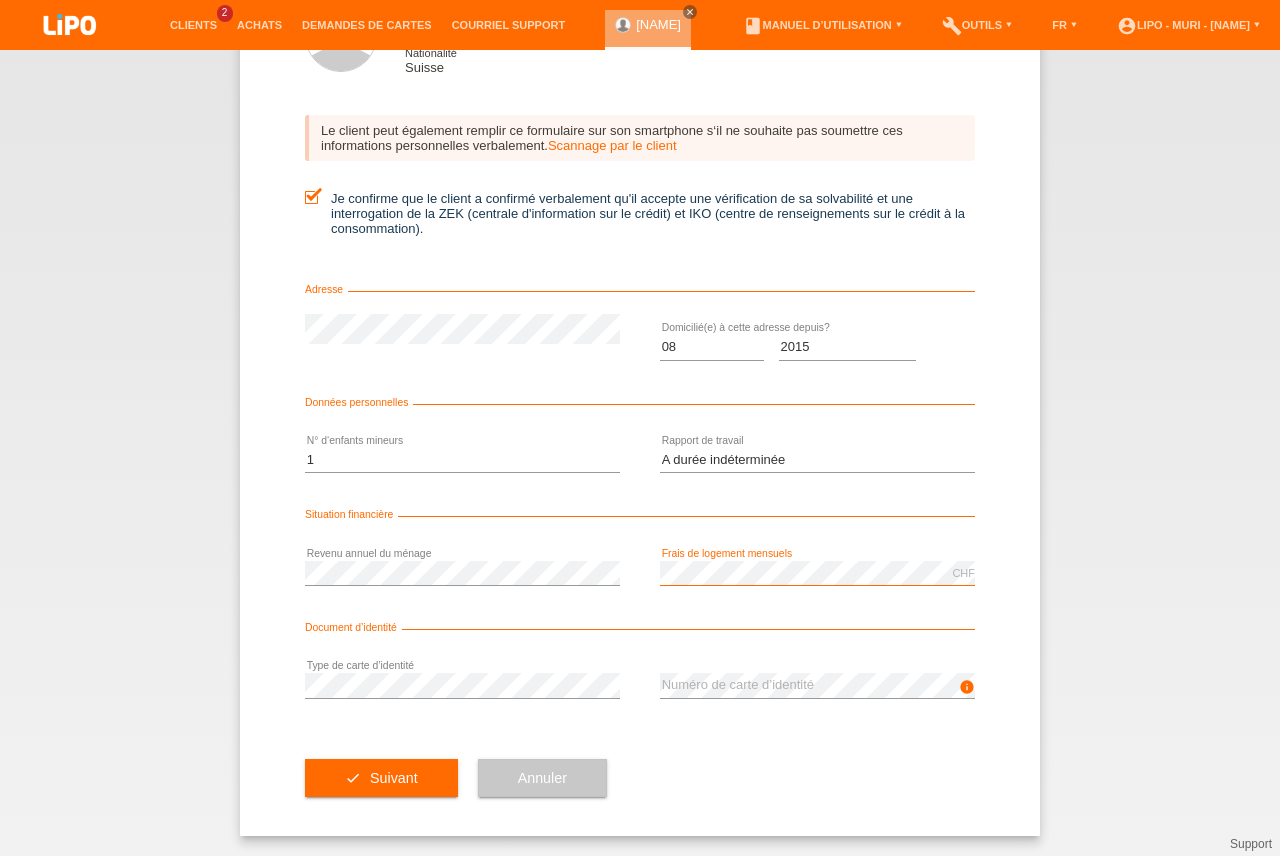 drag, startPoint x: 1274, startPoint y: 684, endPoint x: 1279, endPoint y: 895, distance: 211.05923 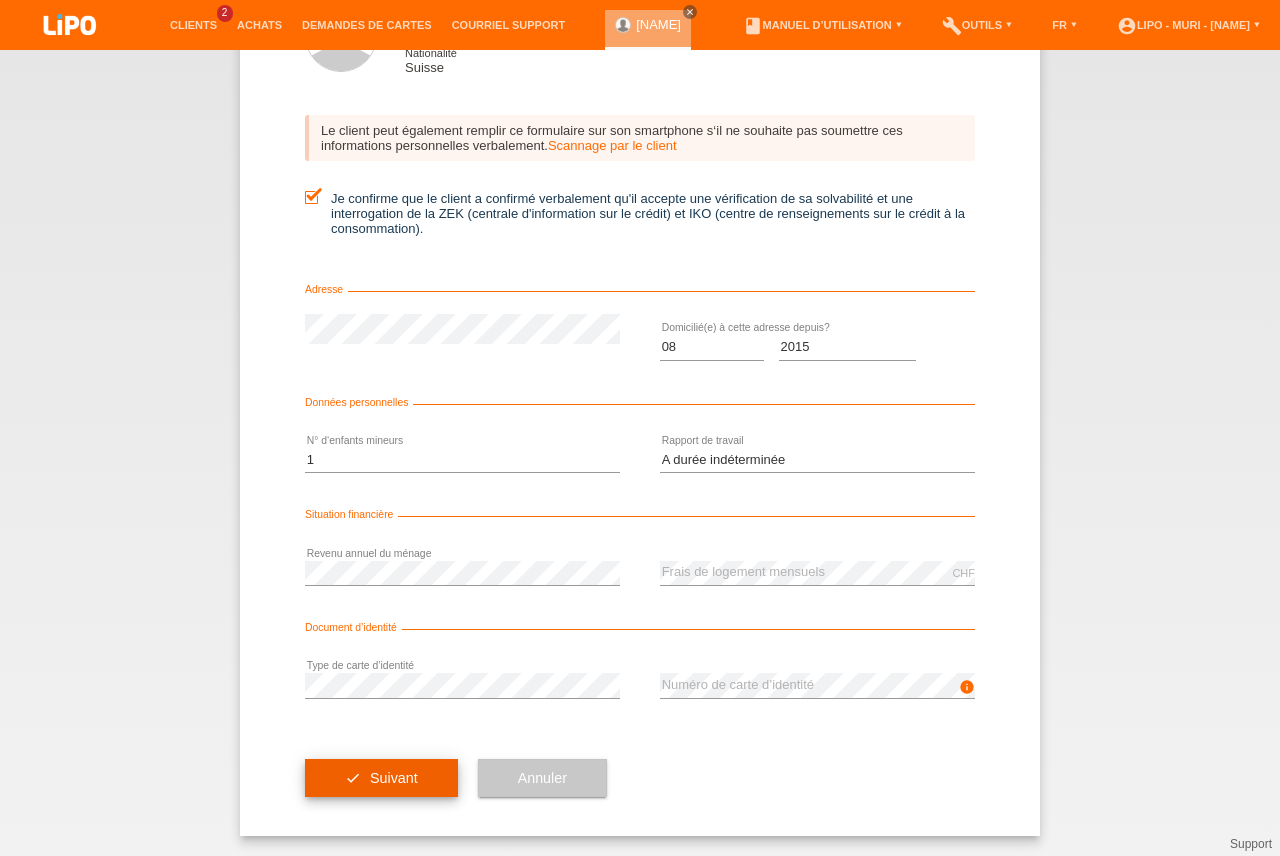 click on "check   Suivant" at bounding box center (381, 778) 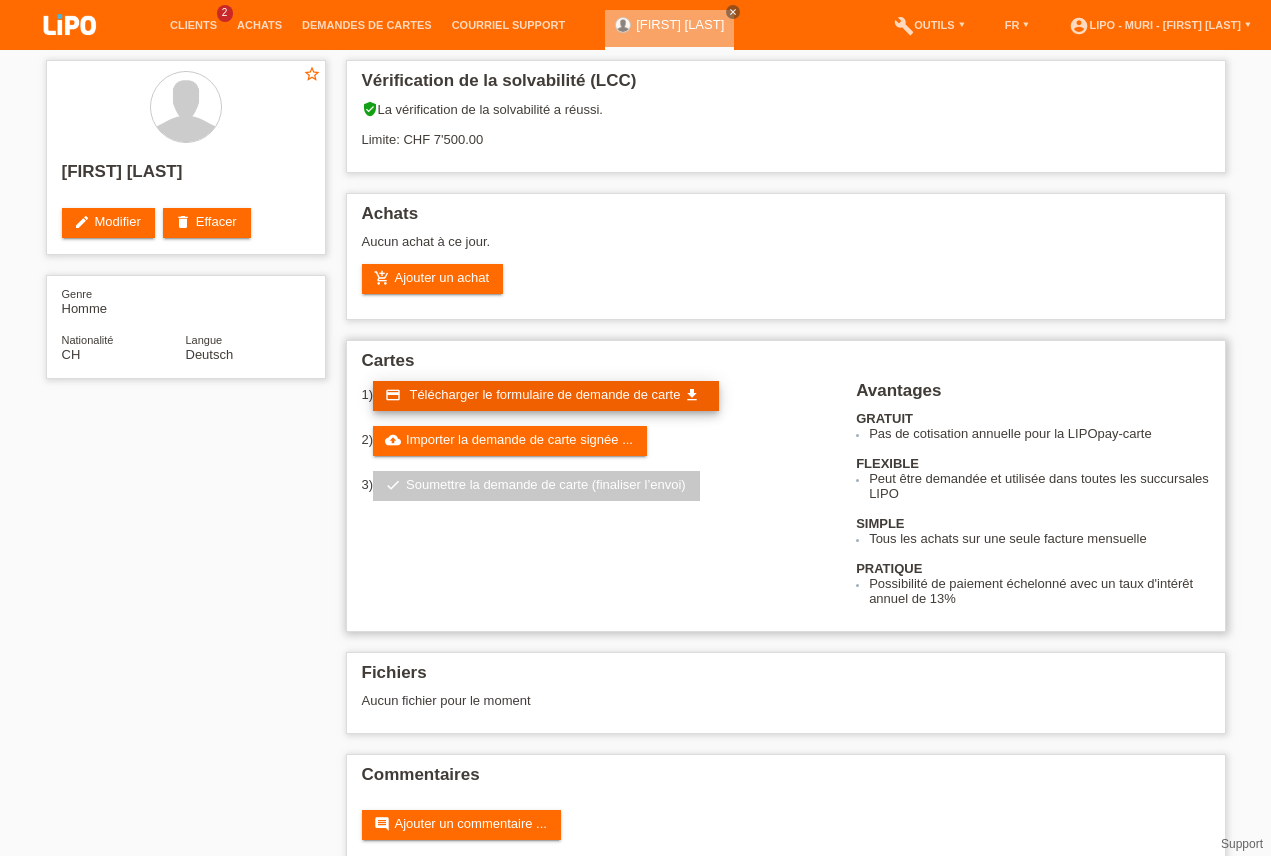 scroll, scrollTop: 0, scrollLeft: 0, axis: both 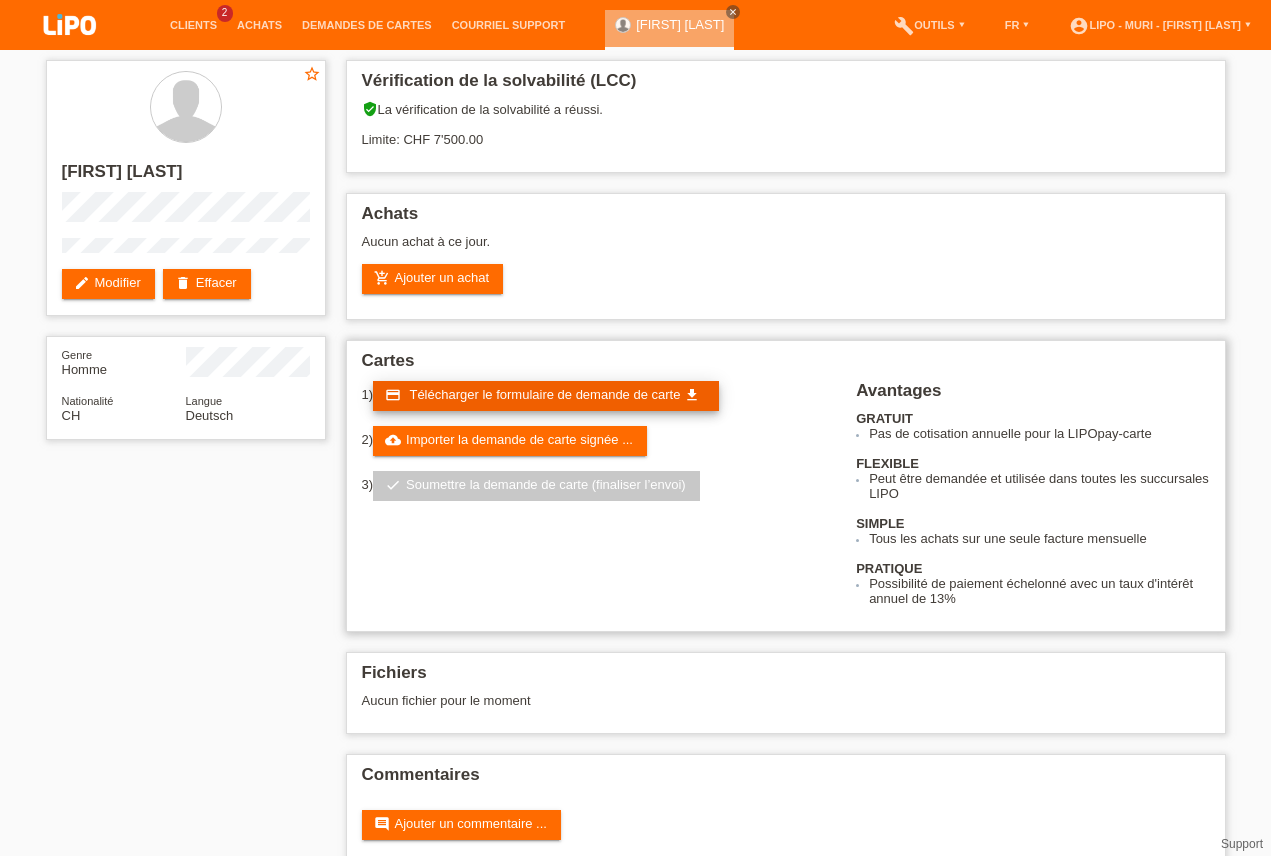 click on "Télécharger le formulaire de demande de carte" at bounding box center [544, 394] 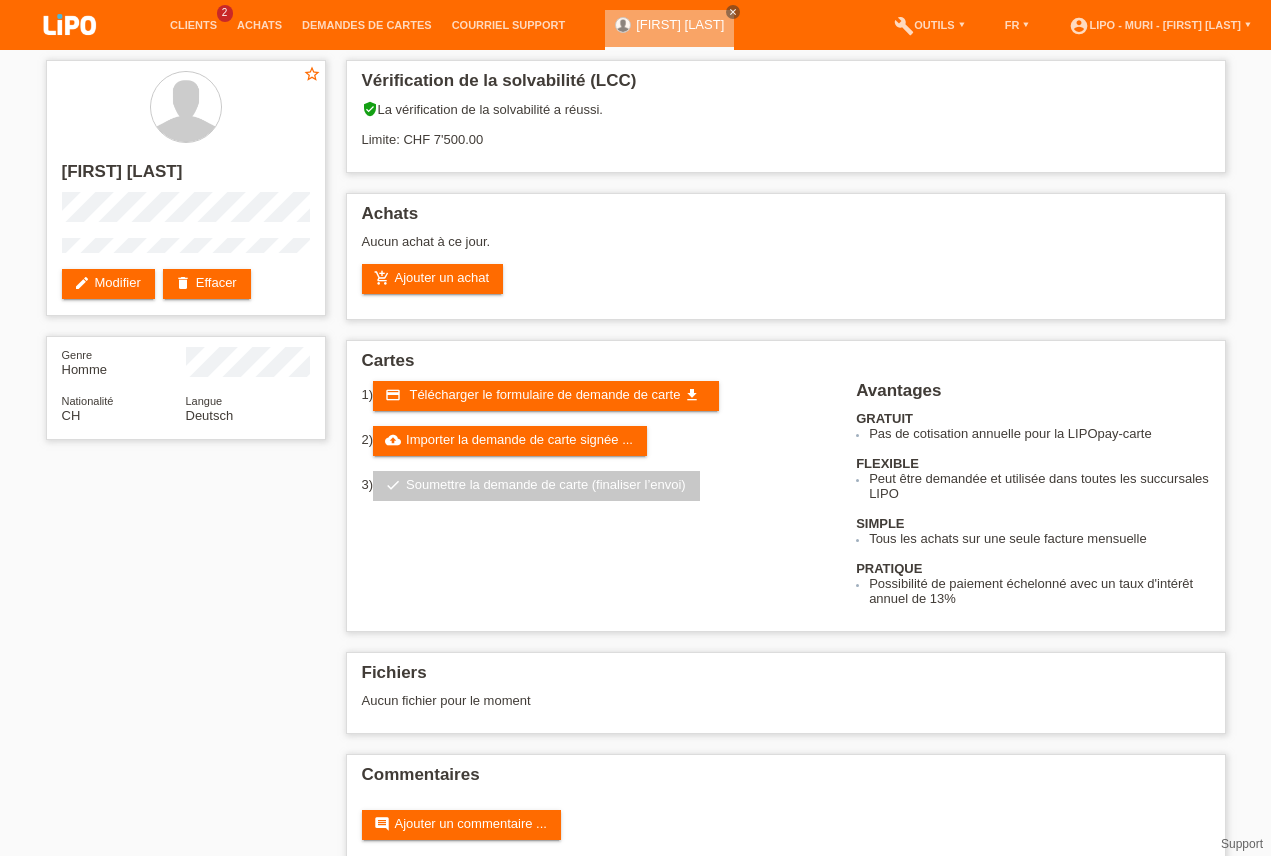 click on "star_border
arsim thaqi
edit  Modifier
delete  Effacer
Genre
Homme
Nationalité
CH
Langue
Deutsch
Vérification de la solvabilité (LCC)
verified_user  La vérification de la solvabilité a réussi." at bounding box center [635, 468] 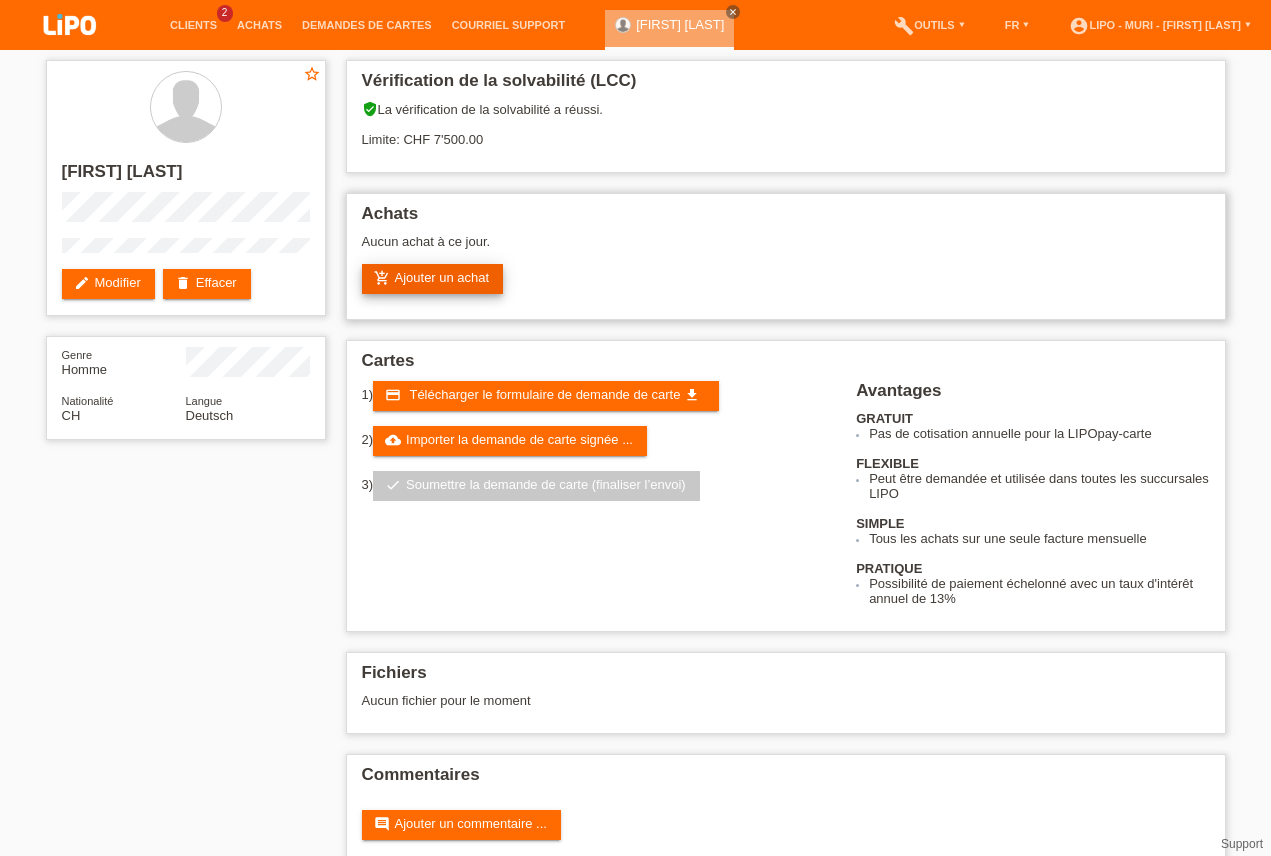 click on "add_shopping_cart  Ajouter un achat" at bounding box center (433, 279) 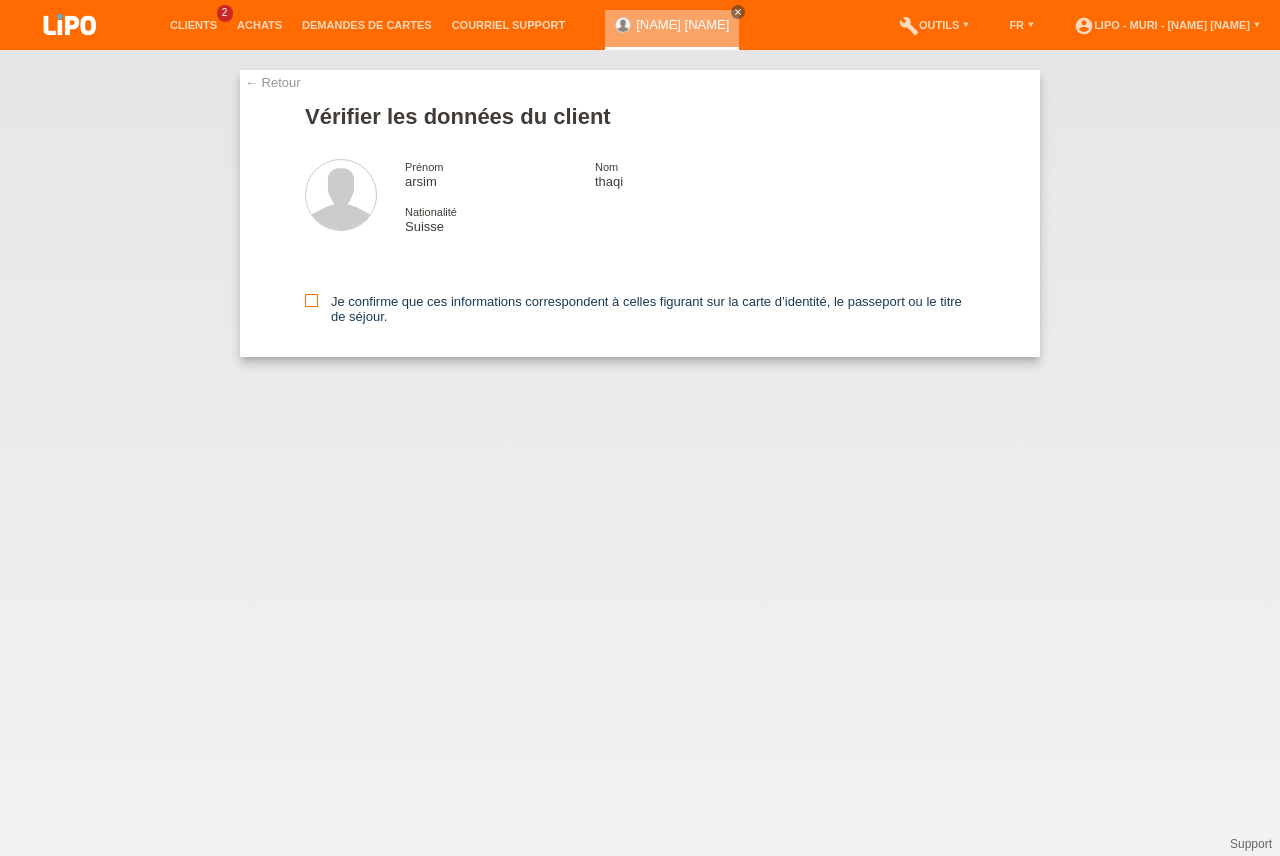 scroll, scrollTop: 0, scrollLeft: 0, axis: both 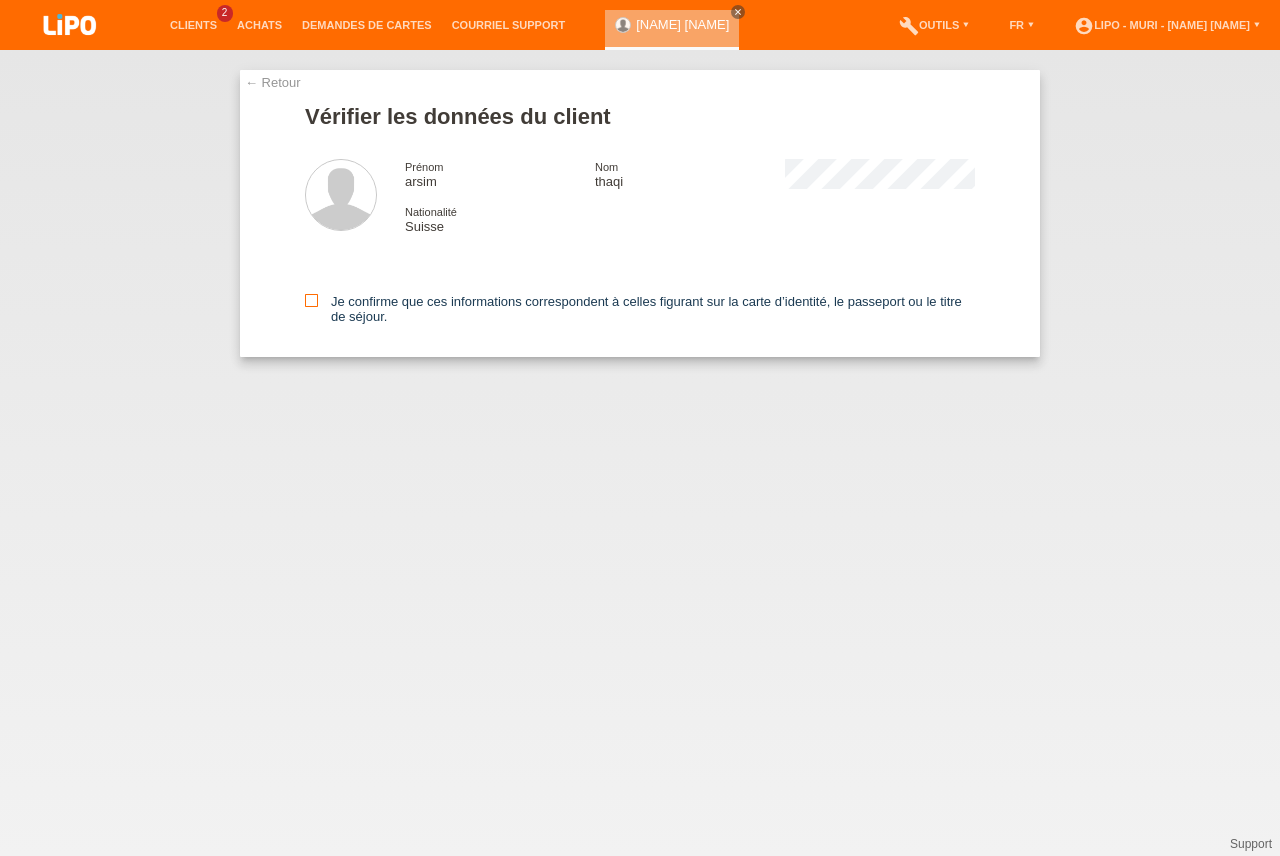 click at bounding box center (311, 300) 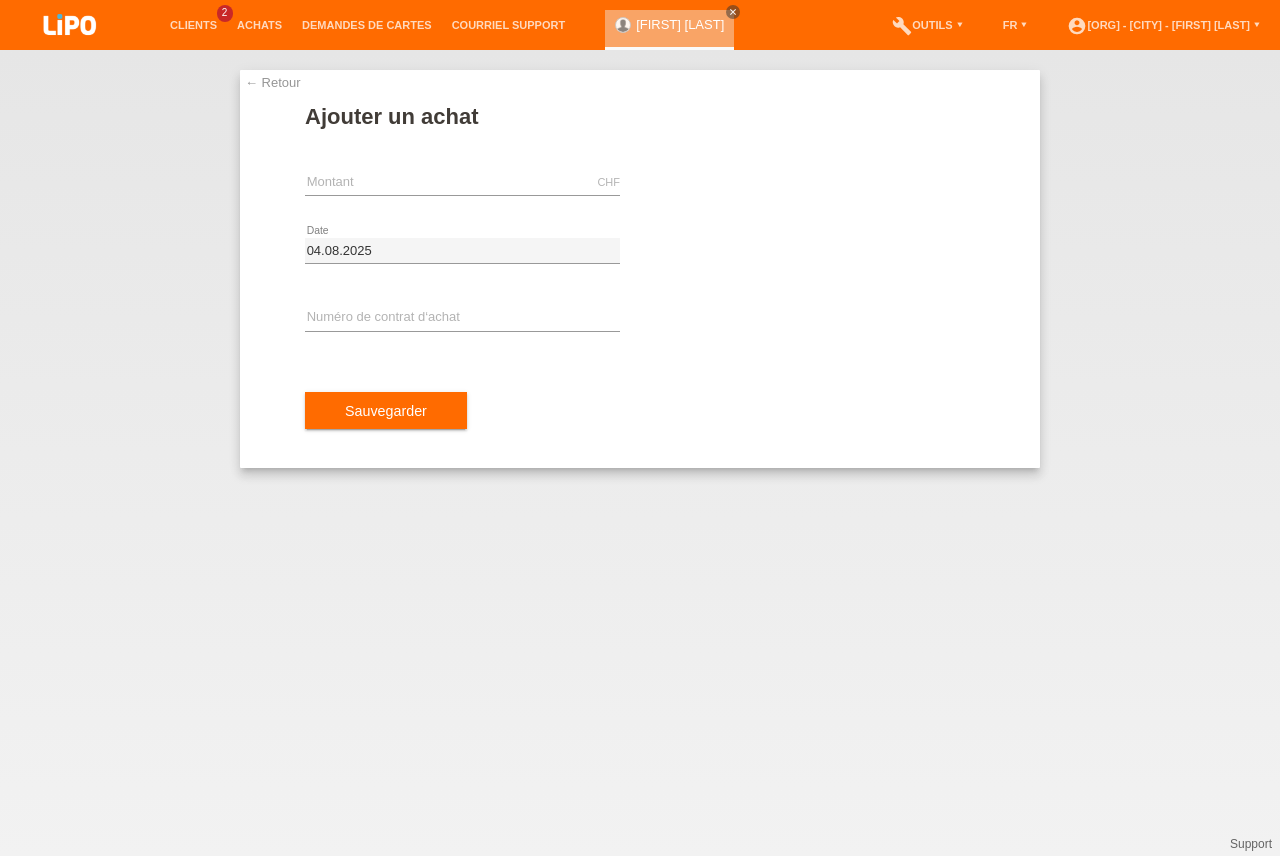scroll, scrollTop: 0, scrollLeft: 0, axis: both 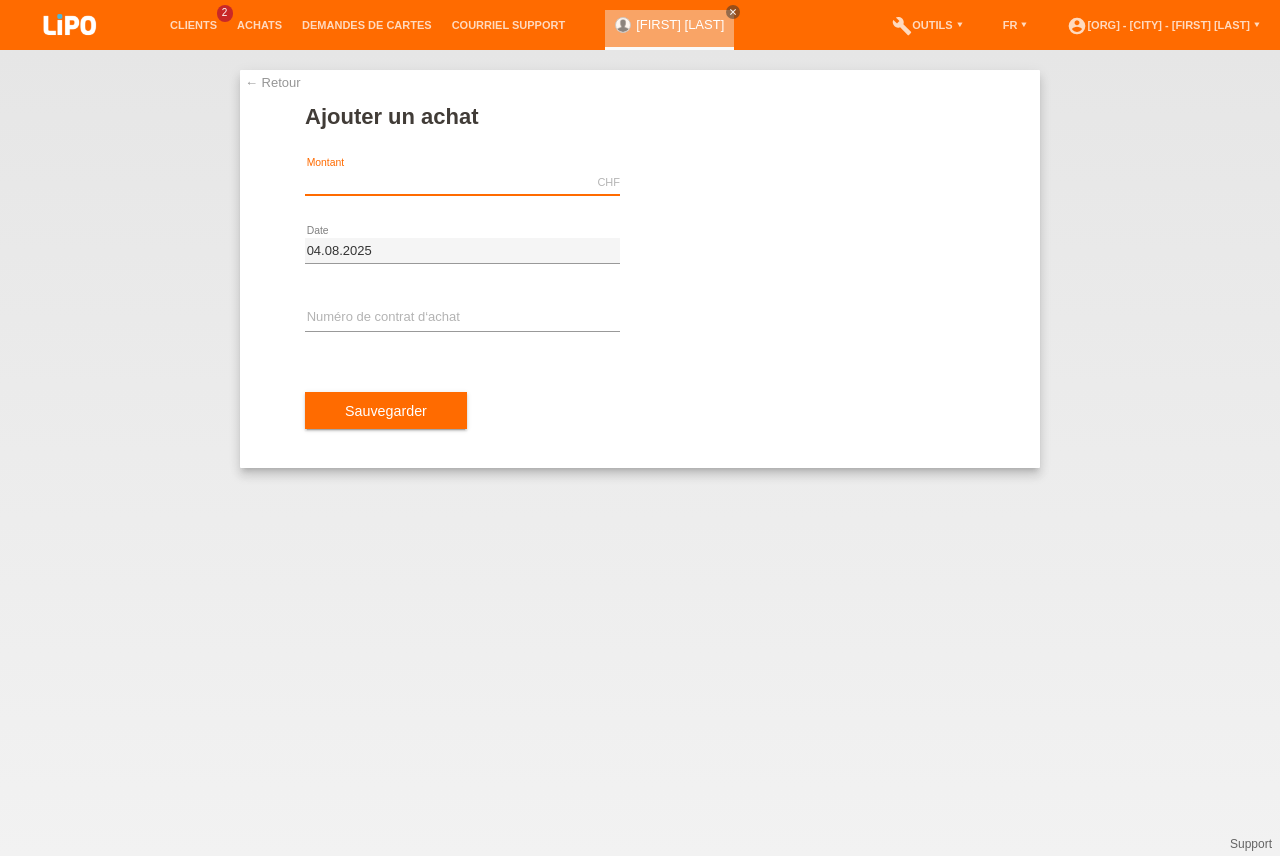 click at bounding box center (462, 182) 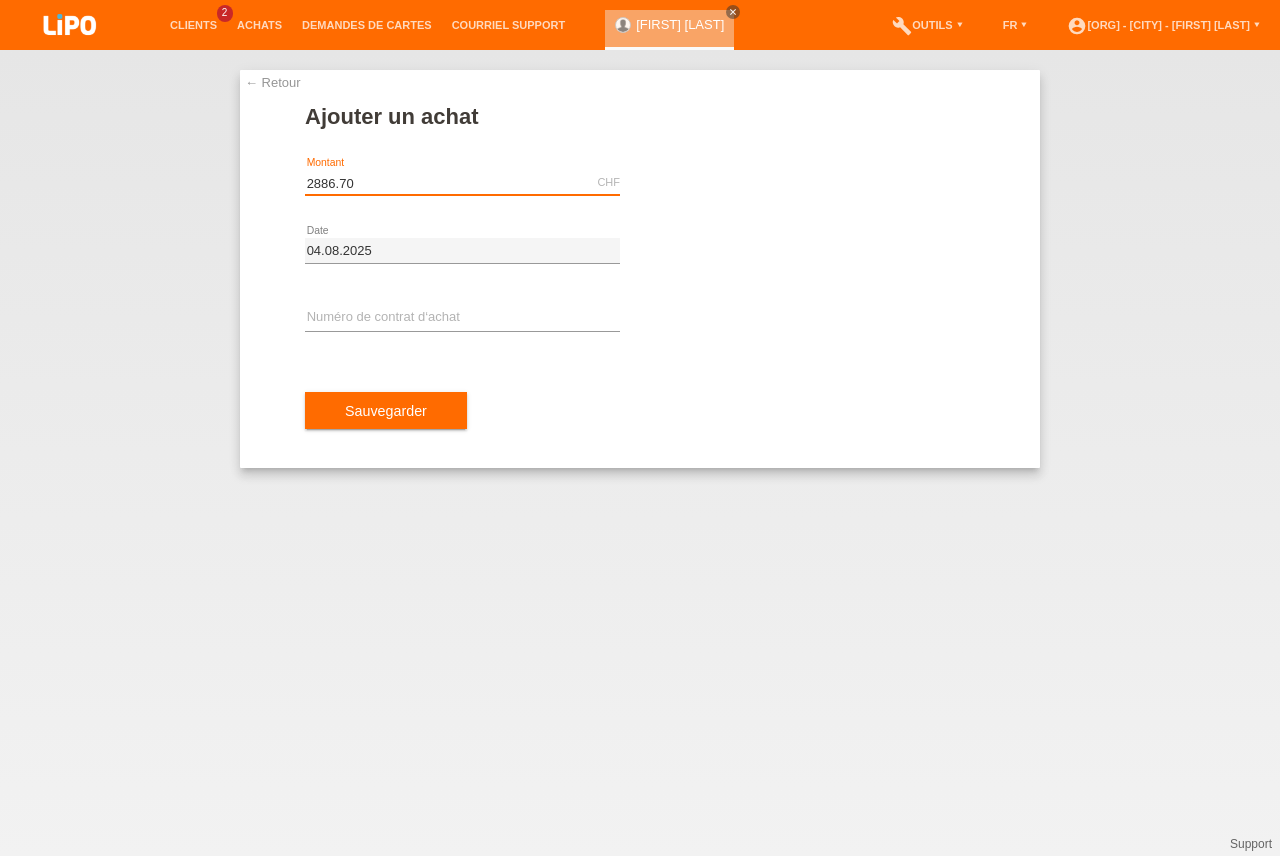 type on "2886.70" 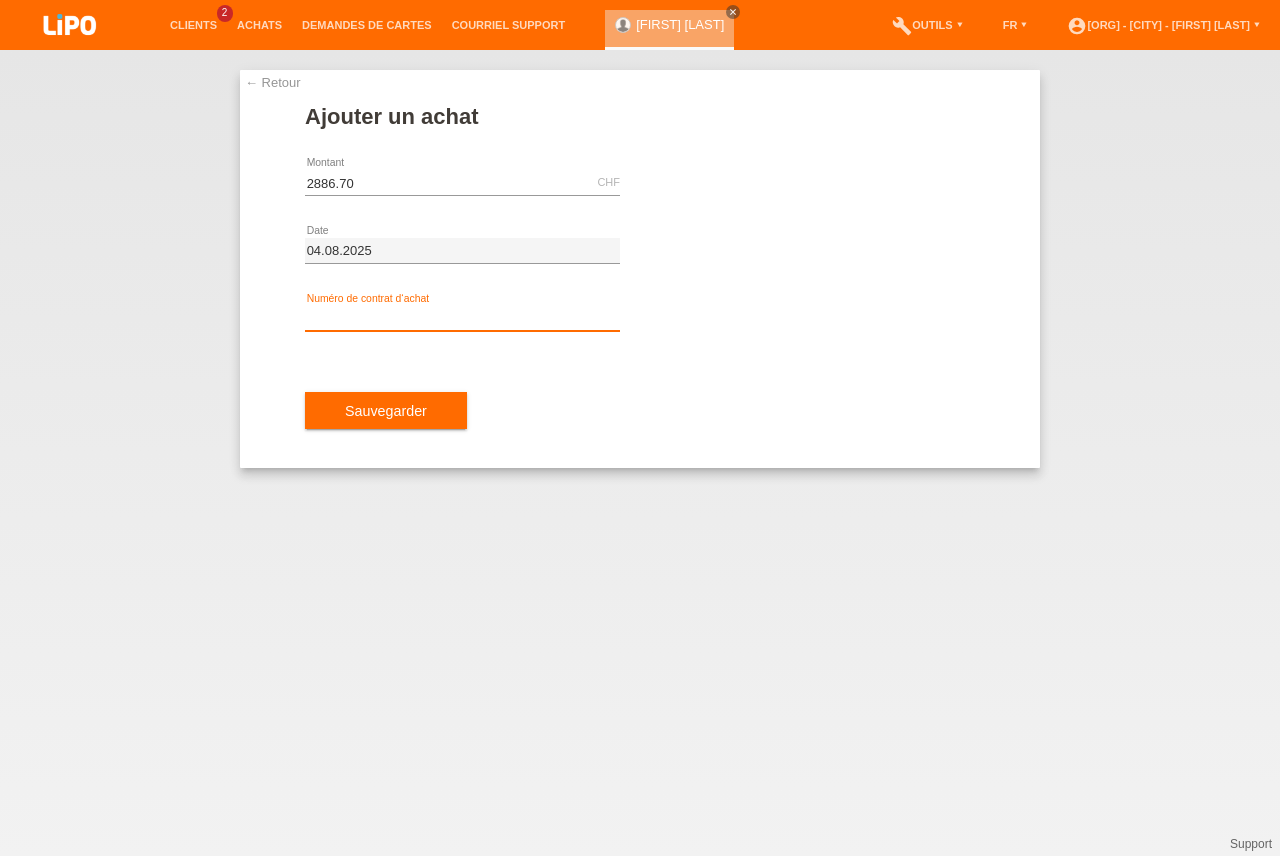 click at bounding box center [462, 318] 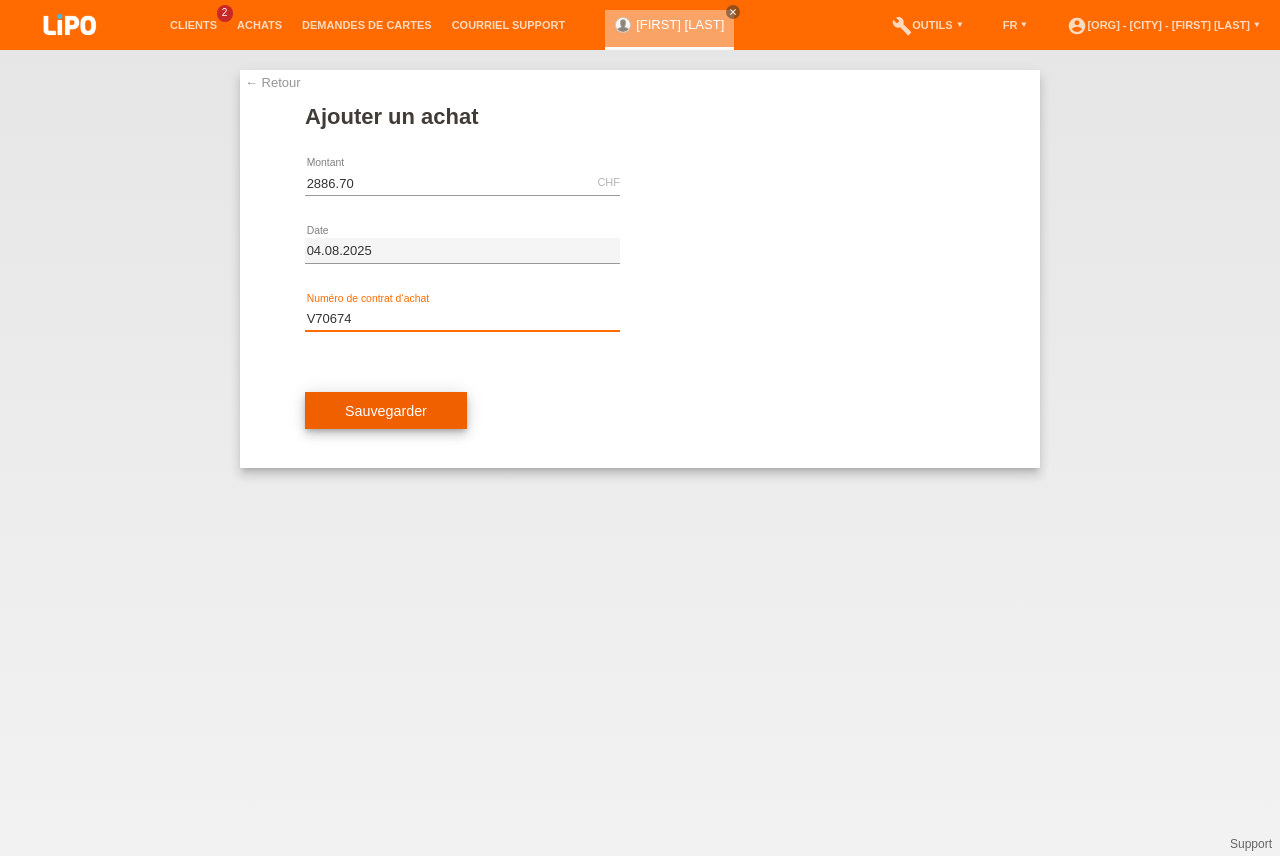 type on "V70674" 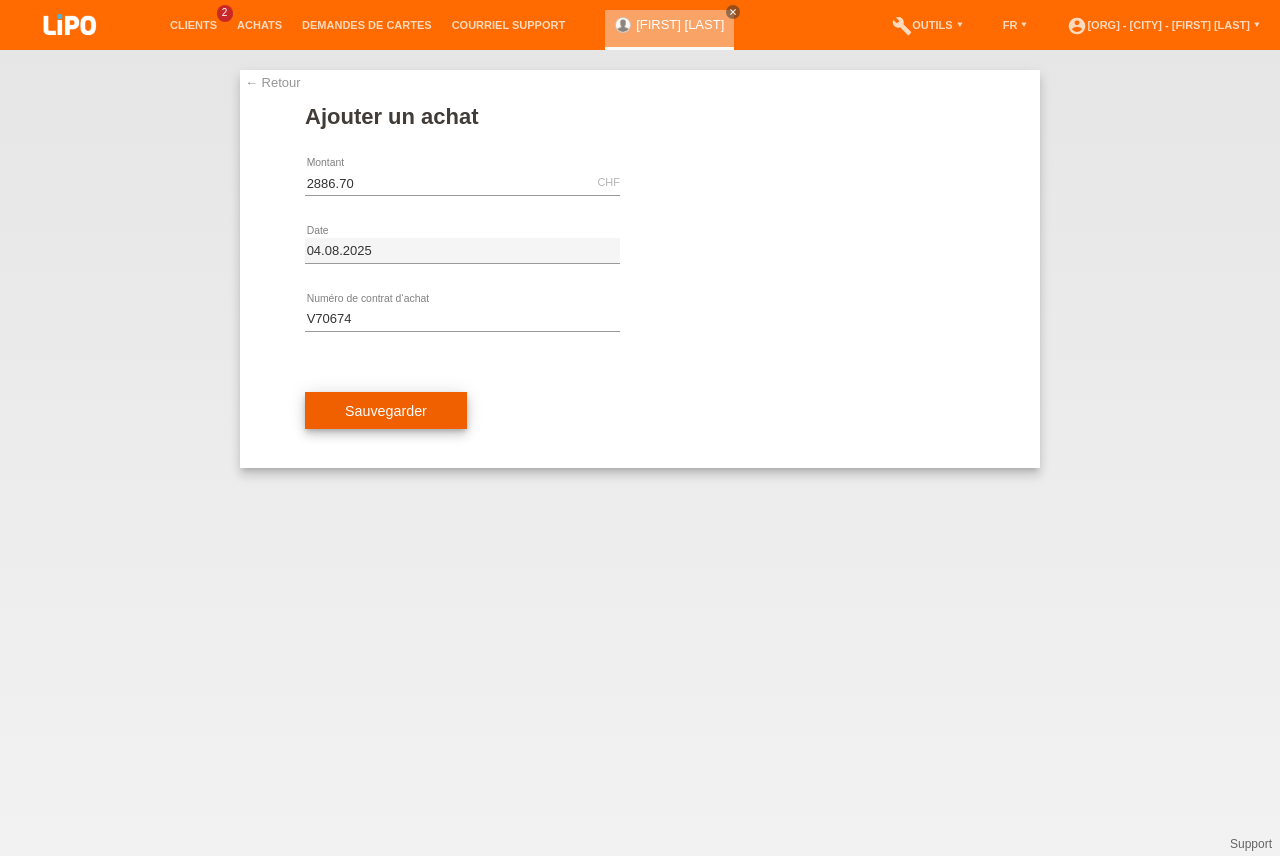 click on "Sauvegarder" at bounding box center [386, 411] 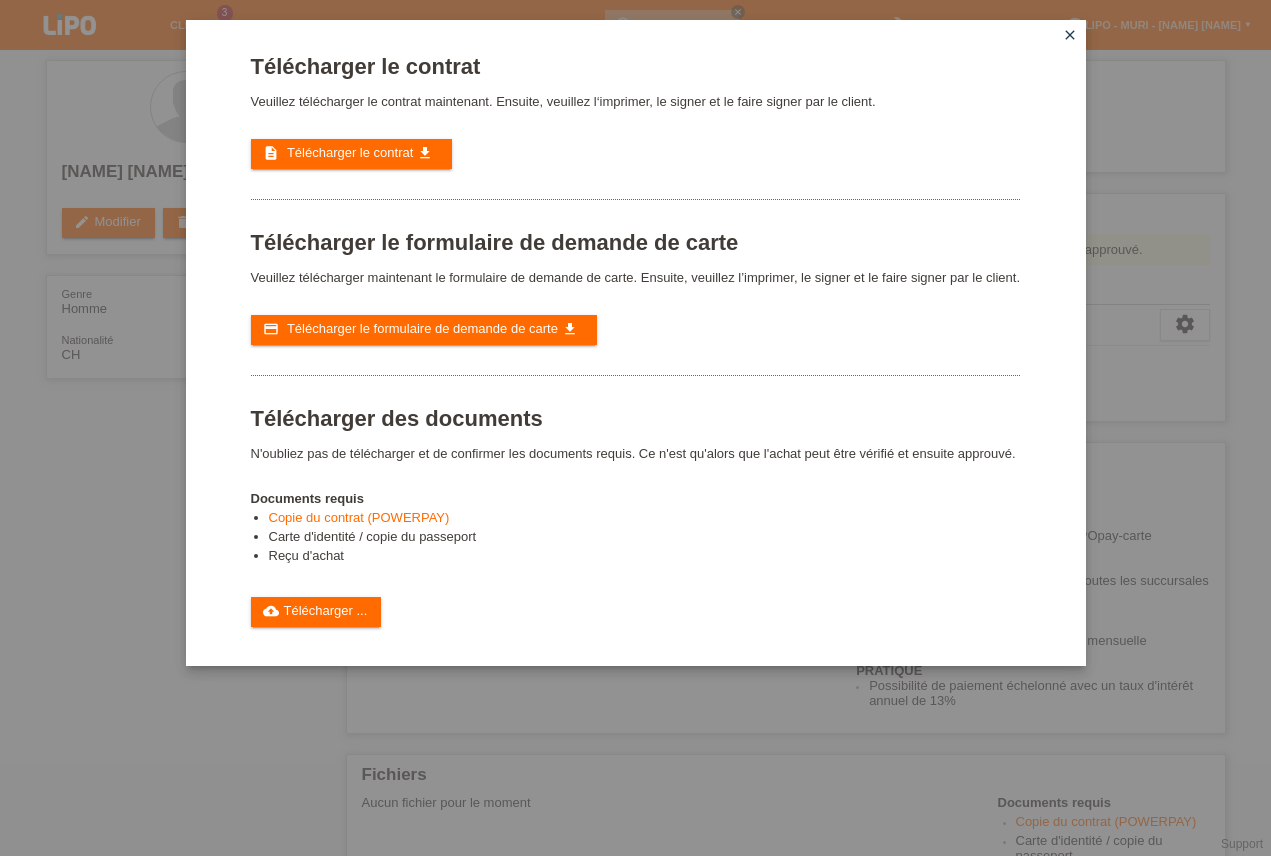 scroll, scrollTop: 0, scrollLeft: 0, axis: both 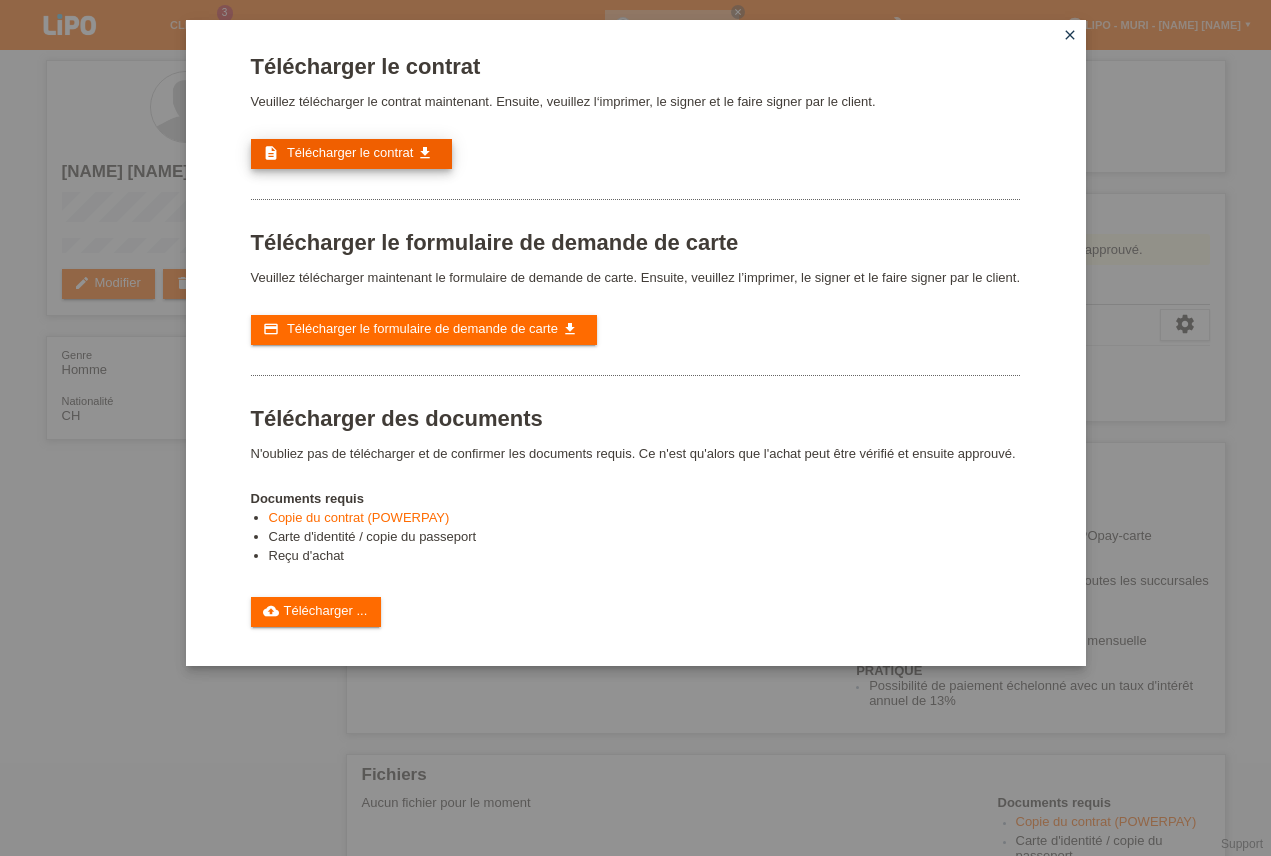 click on "Télécharger le contrat" at bounding box center [350, 152] 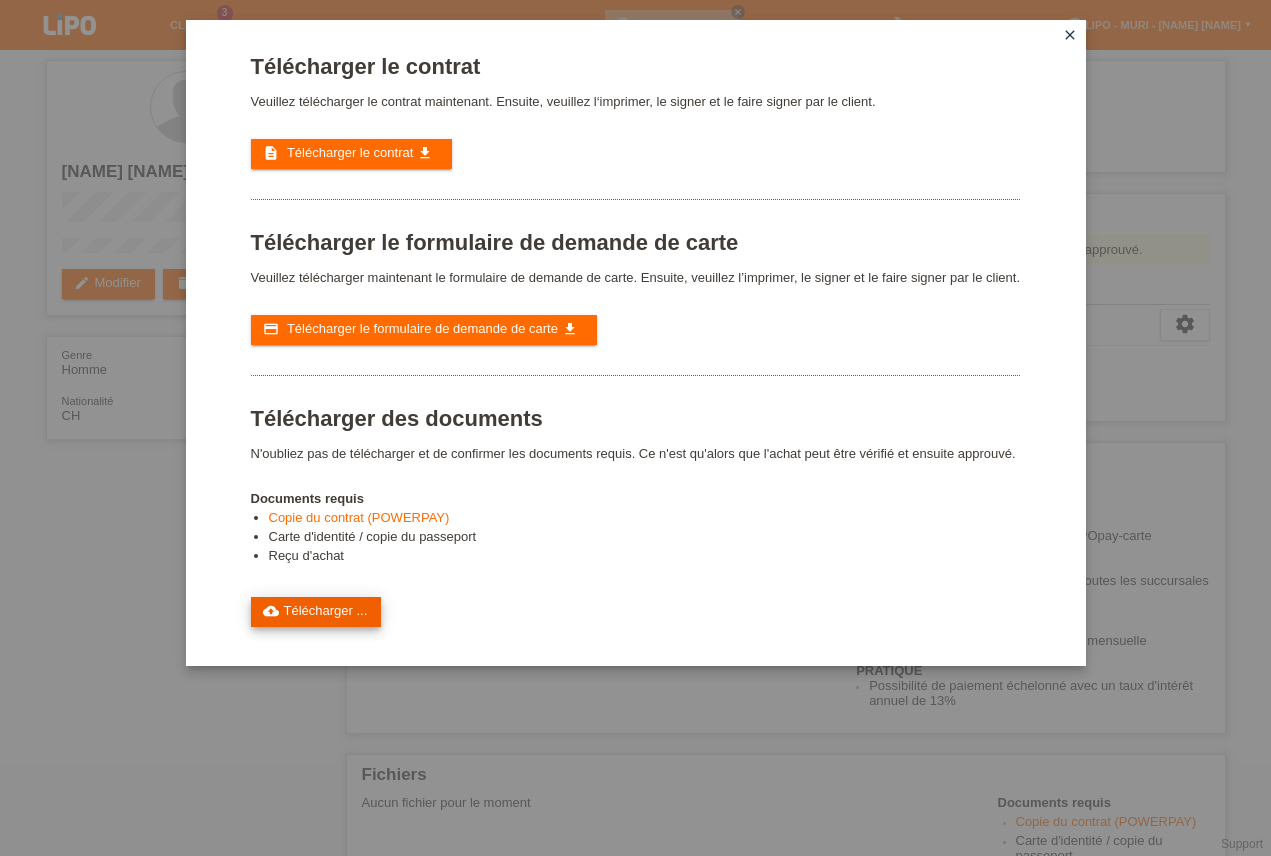 click on "cloud_upload  Télécharger ..." at bounding box center [316, 612] 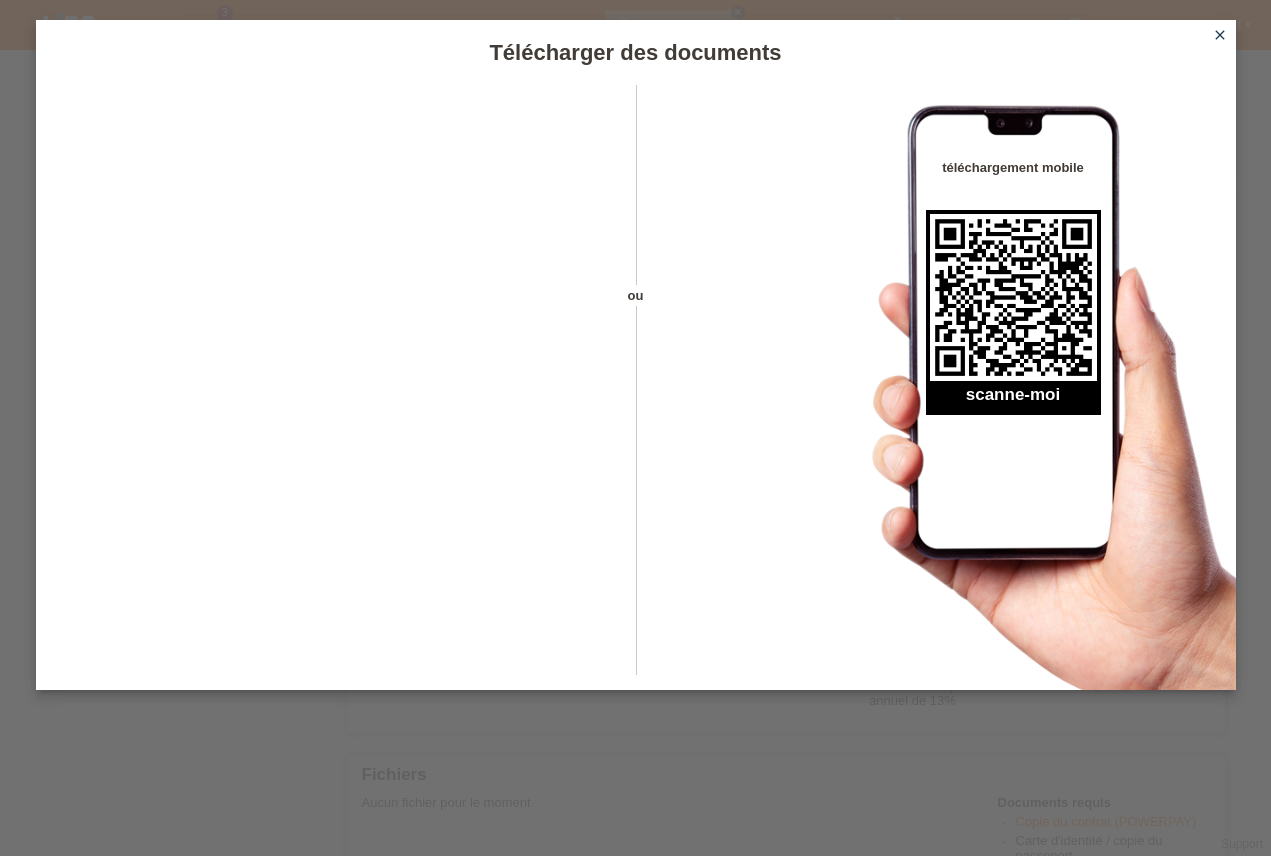 click on "close" at bounding box center [1220, 35] 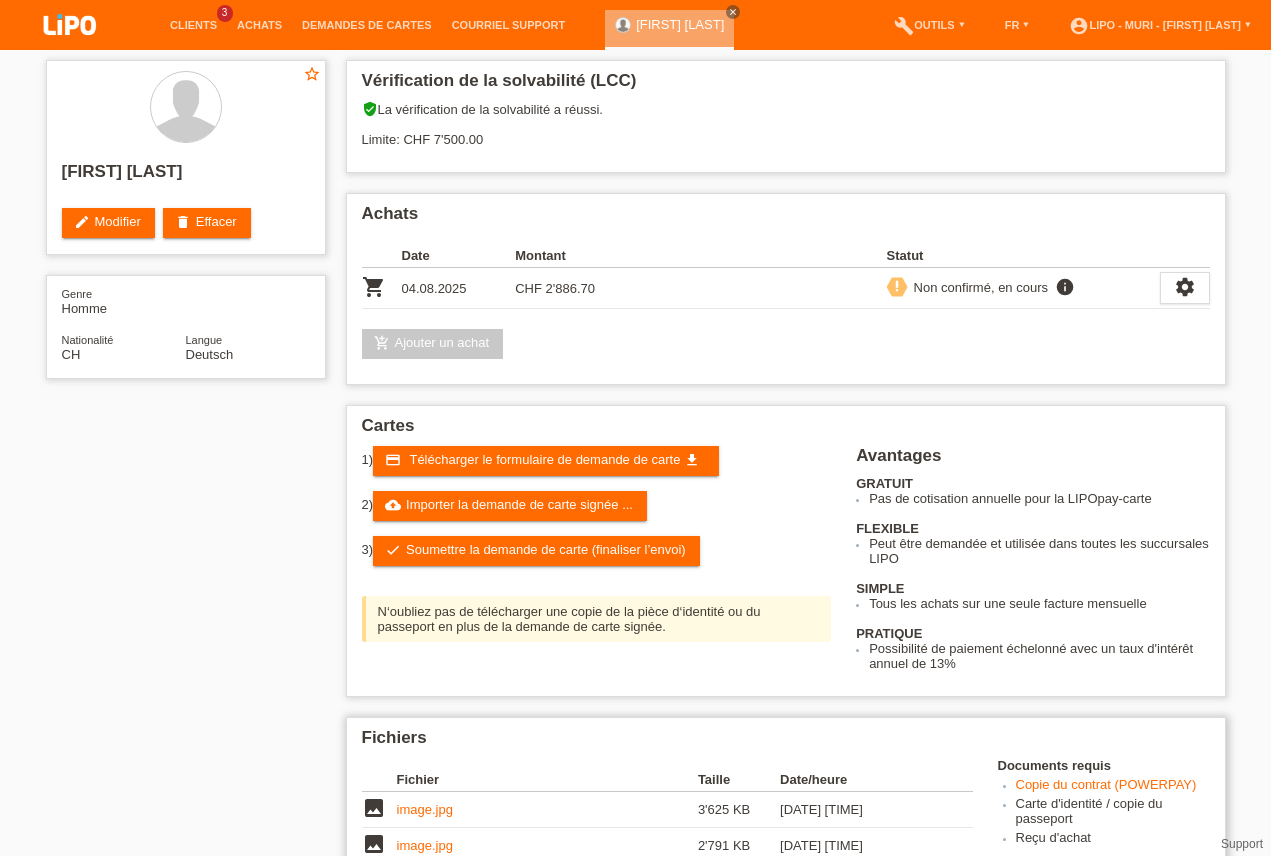 scroll, scrollTop: 508, scrollLeft: 0, axis: vertical 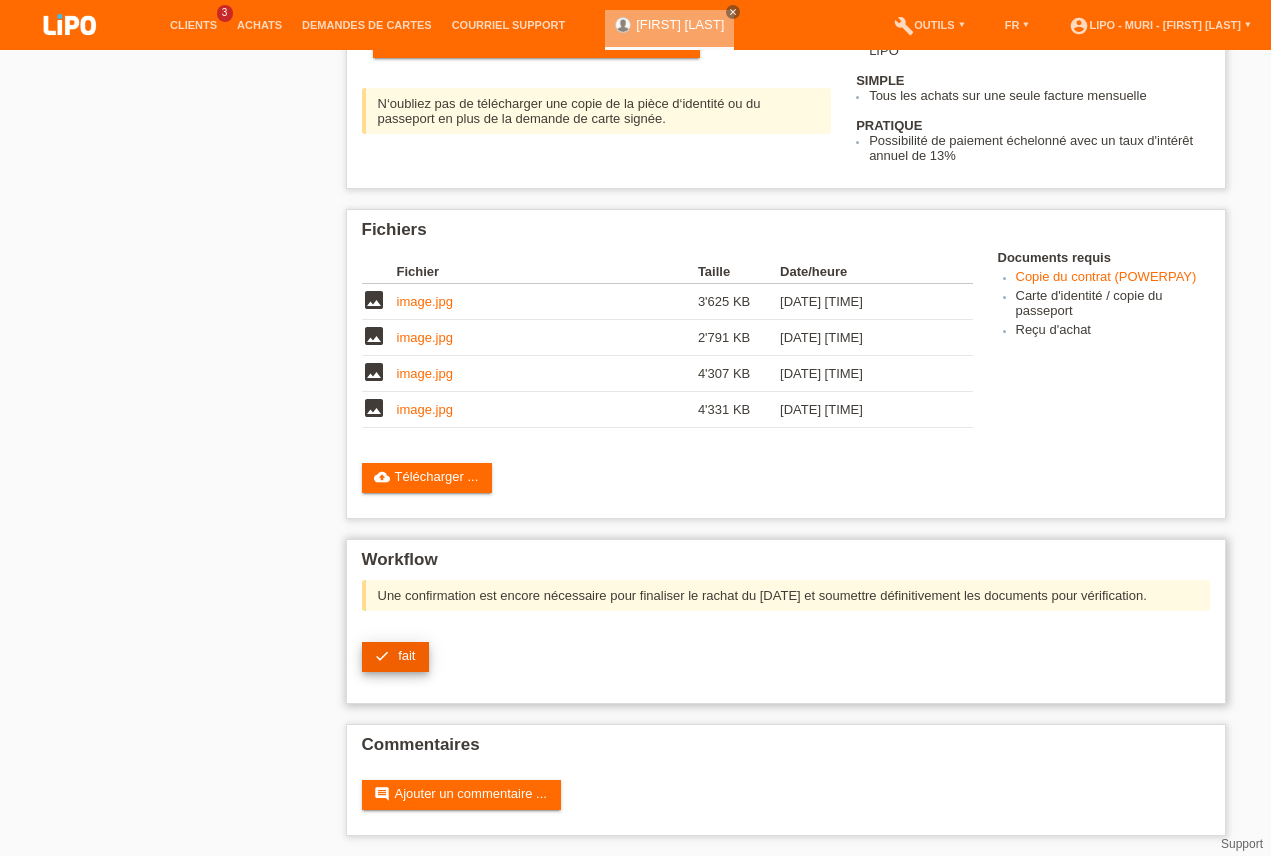 click on "check   fait" at bounding box center (396, 657) 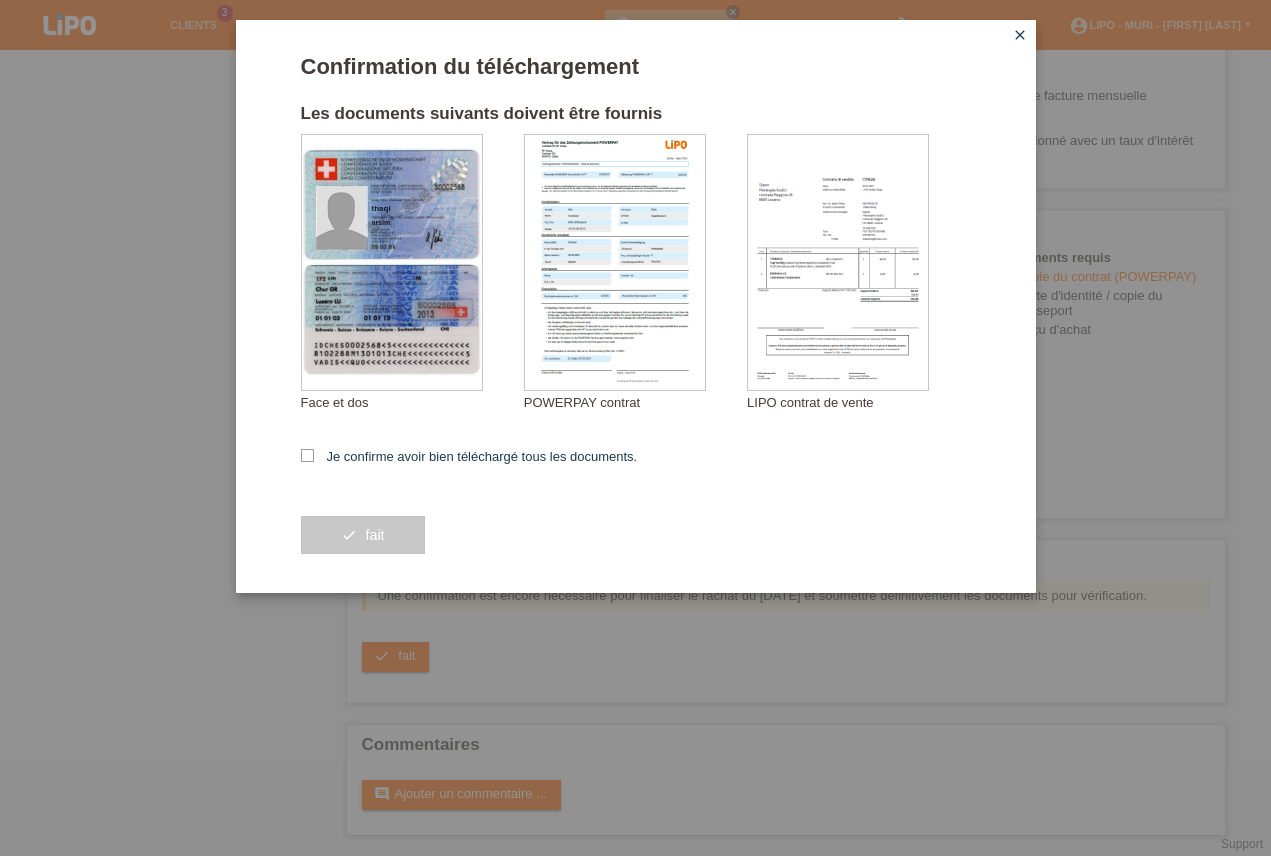 drag, startPoint x: 306, startPoint y: 455, endPoint x: 500, endPoint y: 589, distance: 235.77956 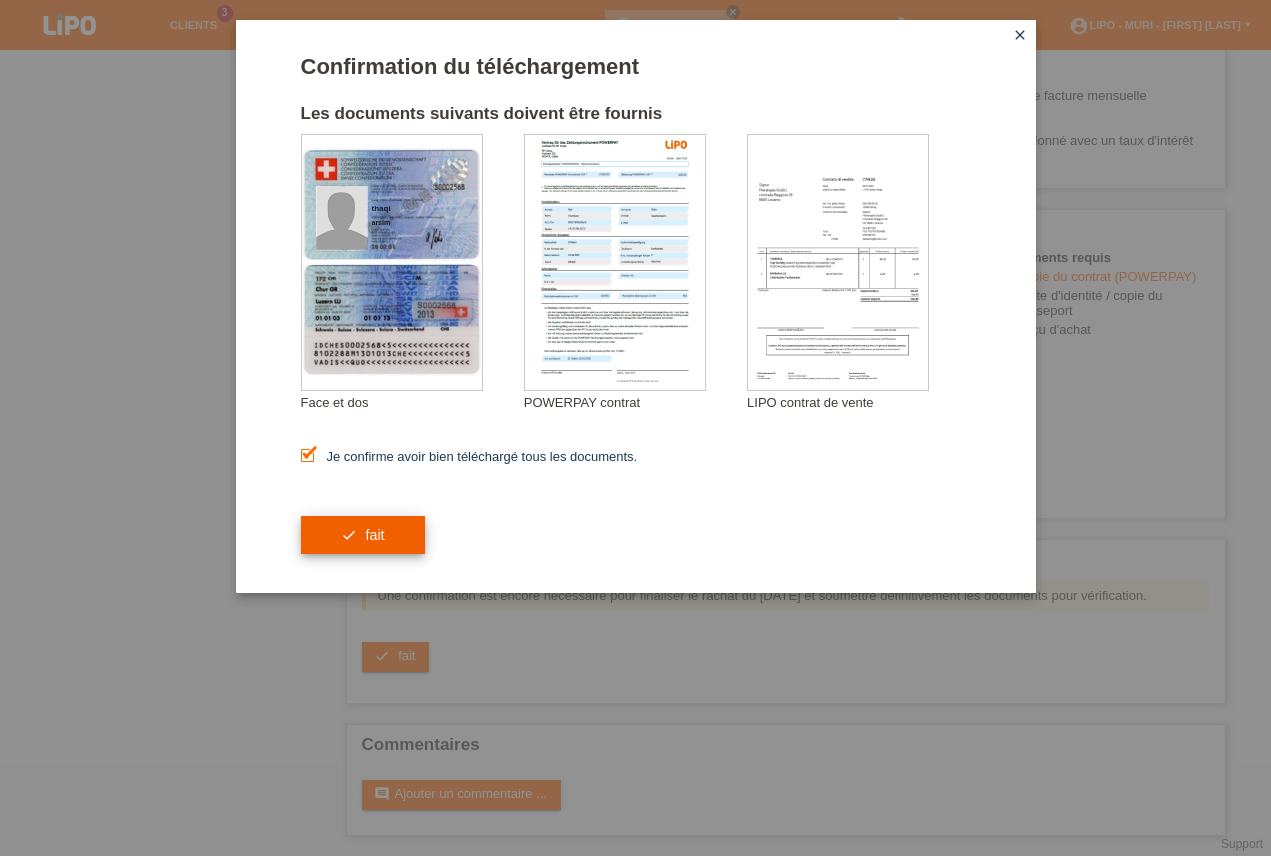 click on "check   fait" at bounding box center (363, 535) 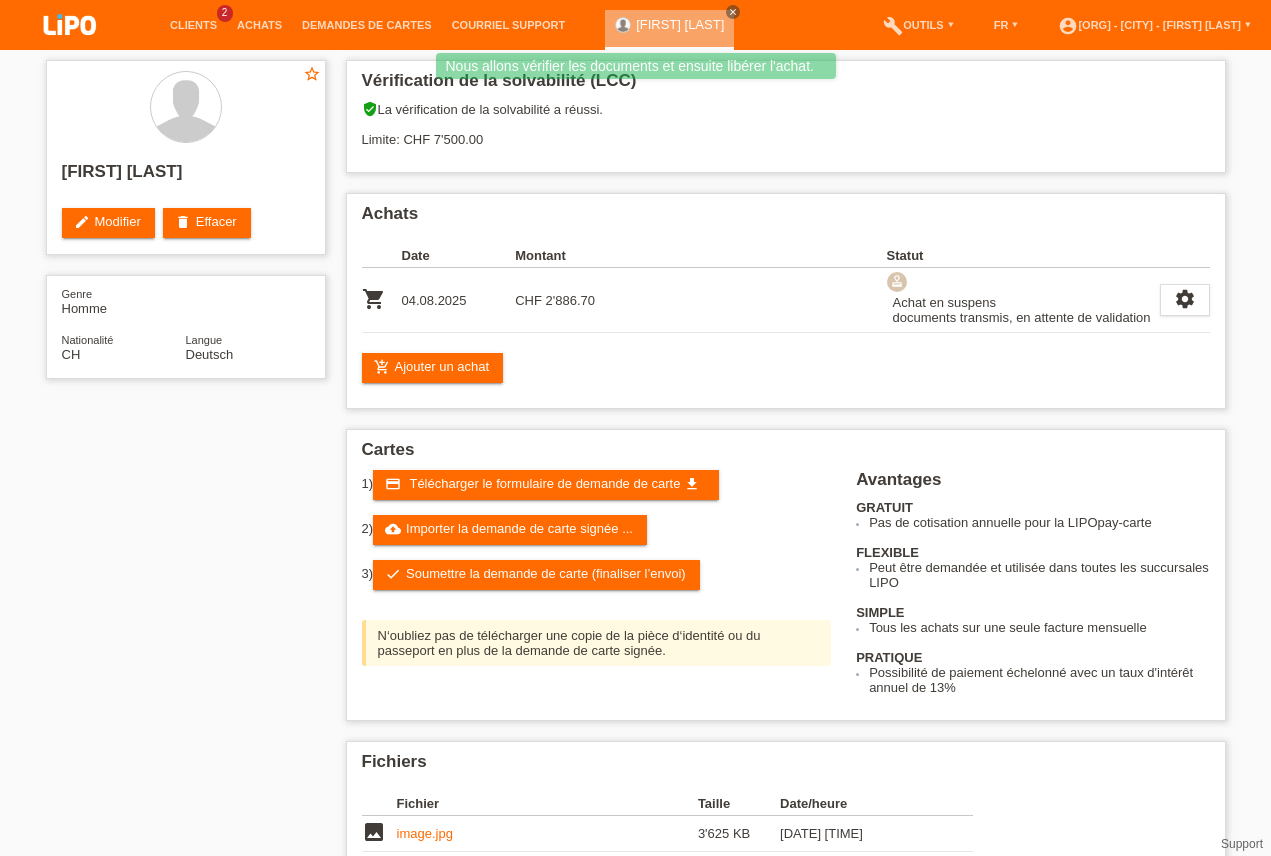 scroll, scrollTop: 0, scrollLeft: 0, axis: both 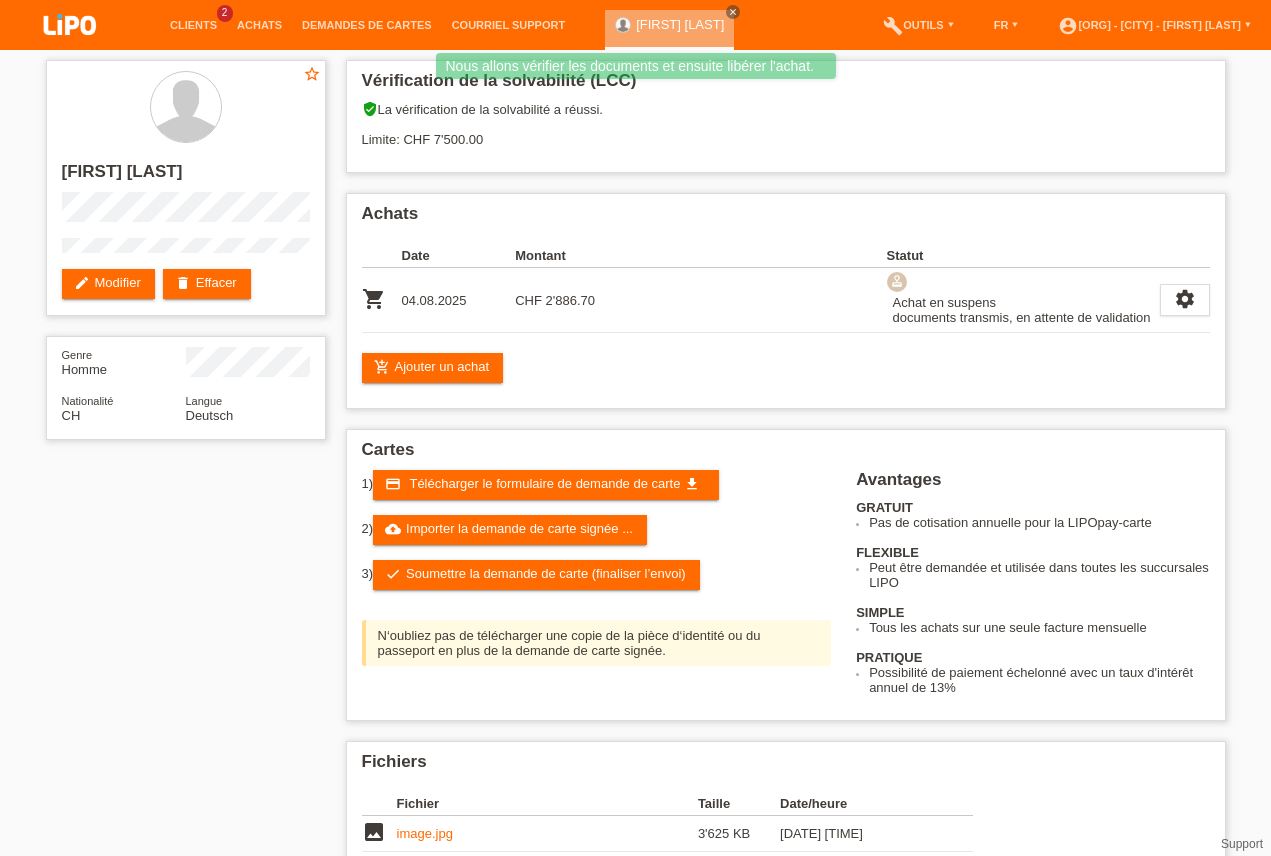click on "check  Soumettre la demande de carte (finaliser l’envoi)" at bounding box center (536, 575) 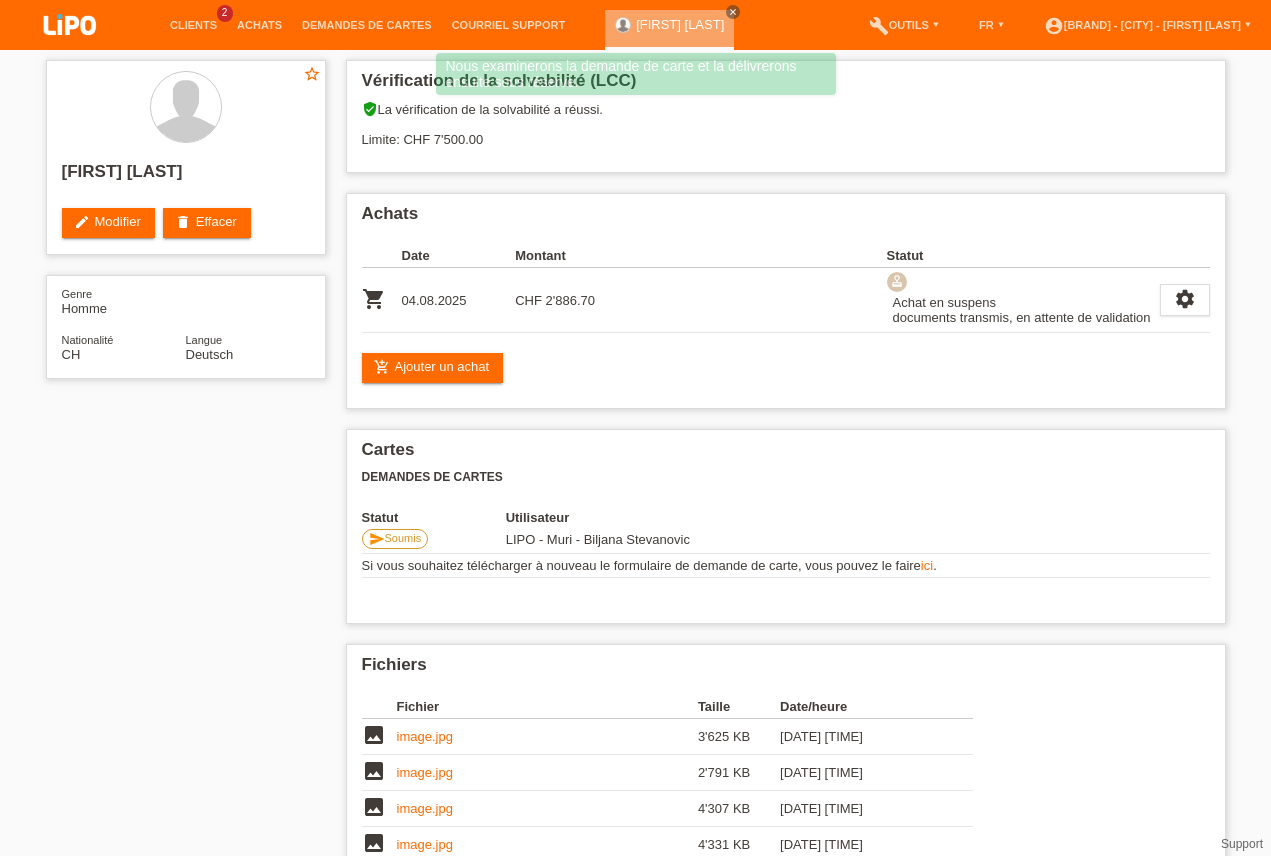 scroll, scrollTop: 228, scrollLeft: 0, axis: vertical 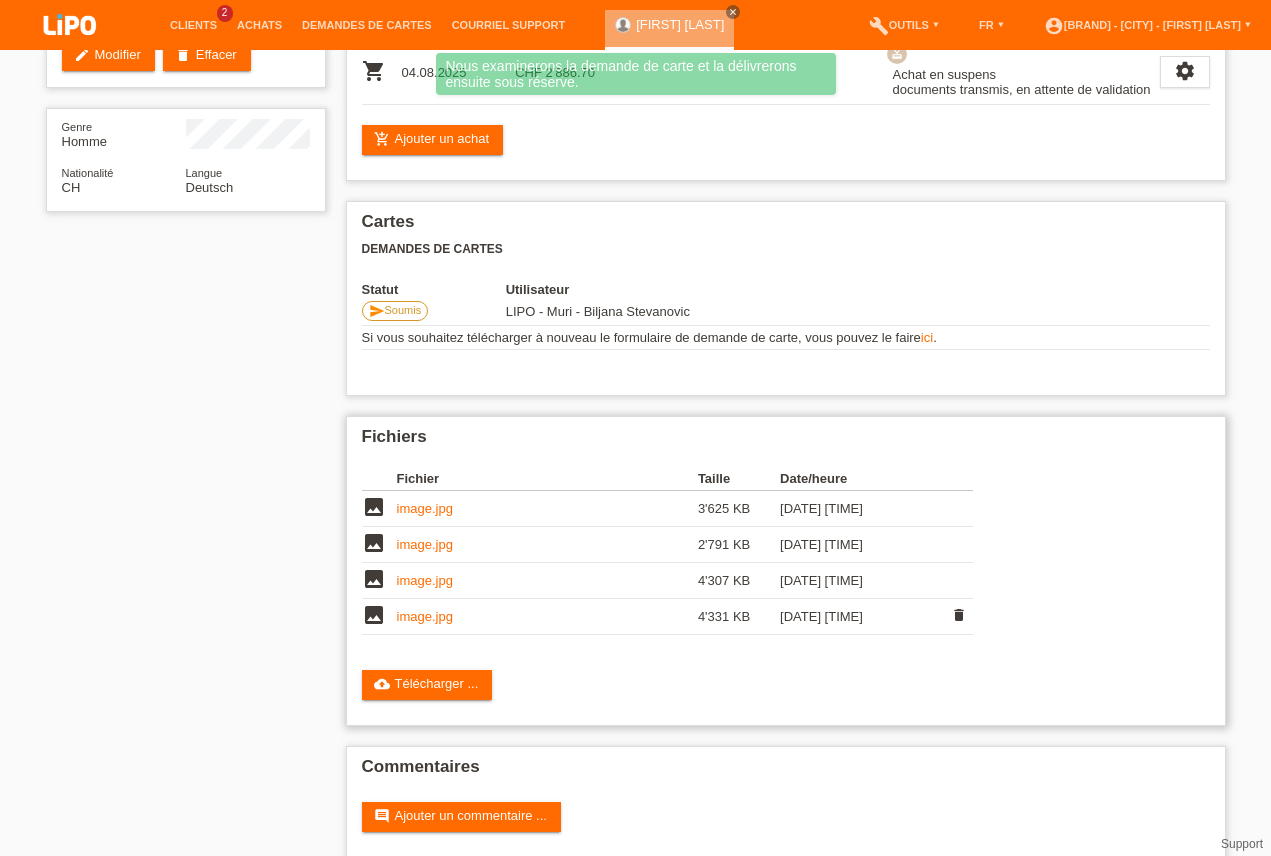 click on "image.jpg" at bounding box center [425, 616] 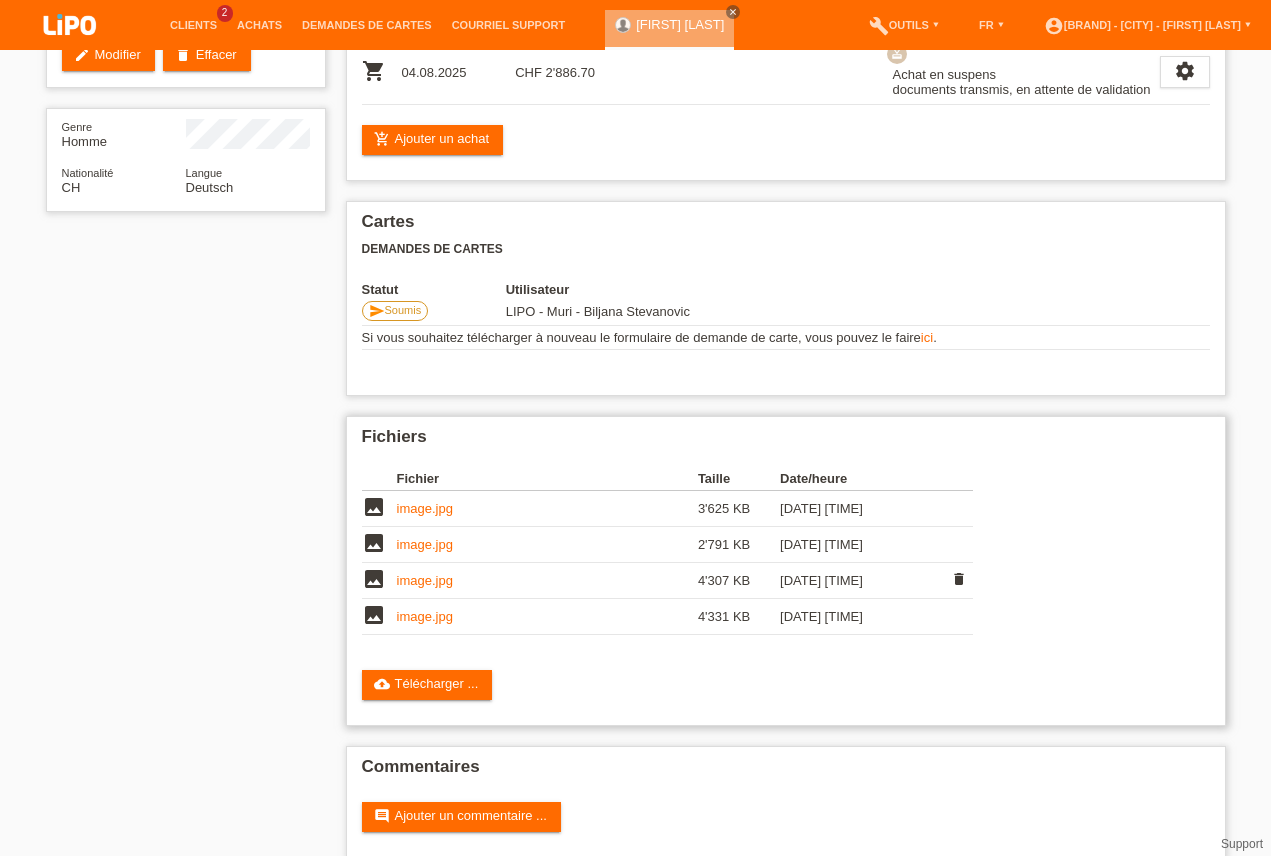 click on "image.jpg" at bounding box center [425, 580] 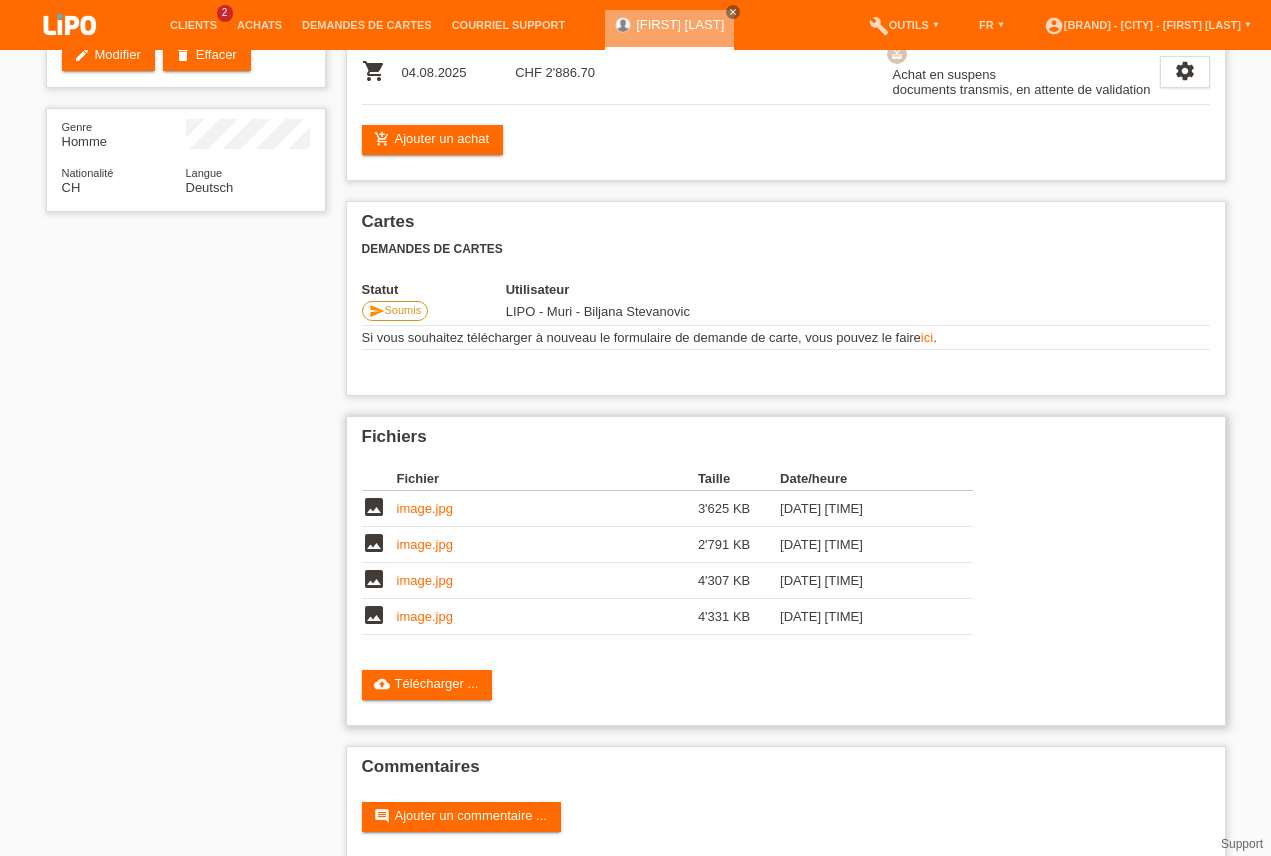 scroll, scrollTop: 250, scrollLeft: 0, axis: vertical 